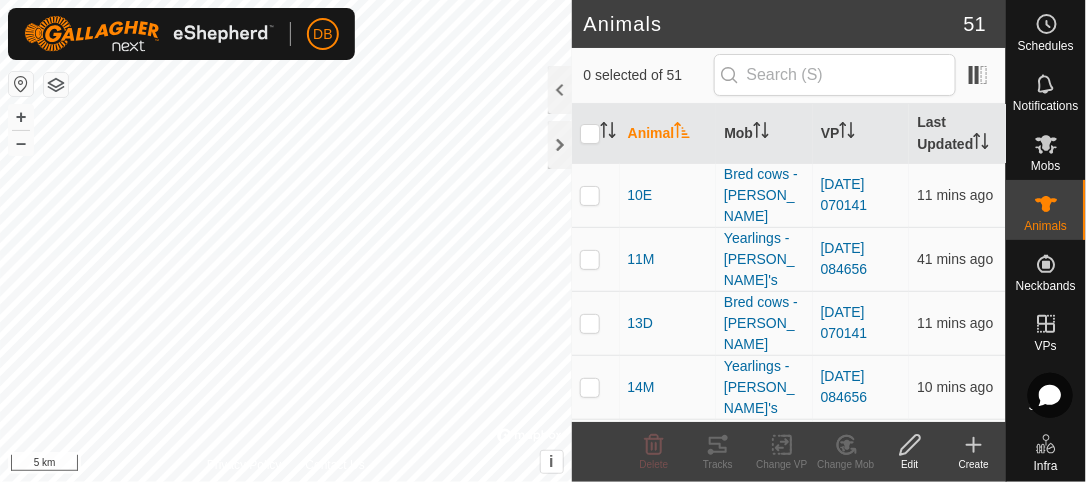 scroll, scrollTop: 0, scrollLeft: 0, axis: both 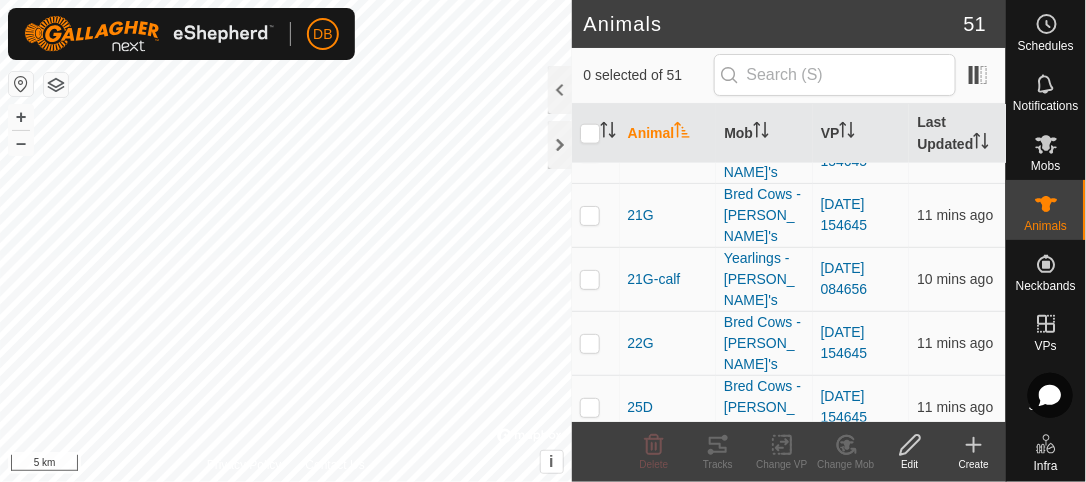 click on "32D" at bounding box center (641, 716) 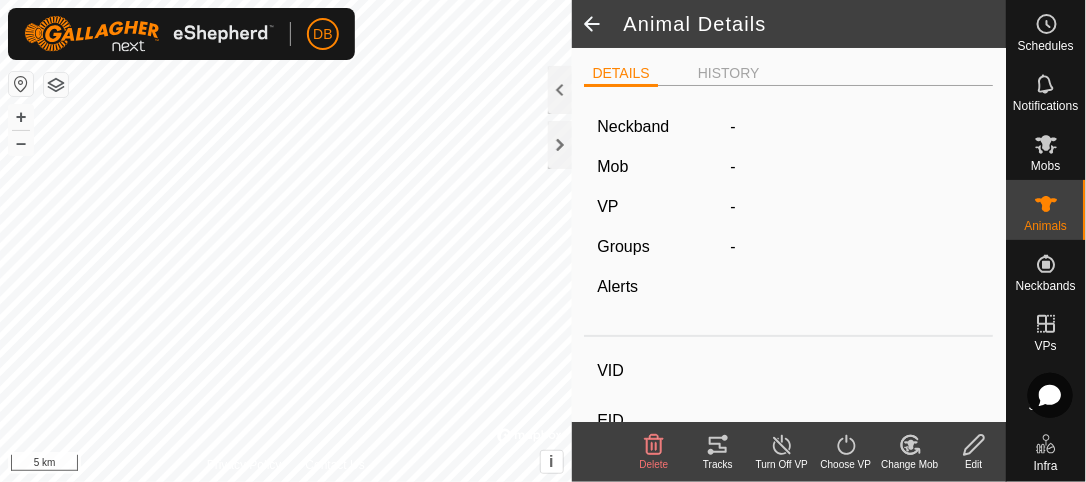 type on "32D" 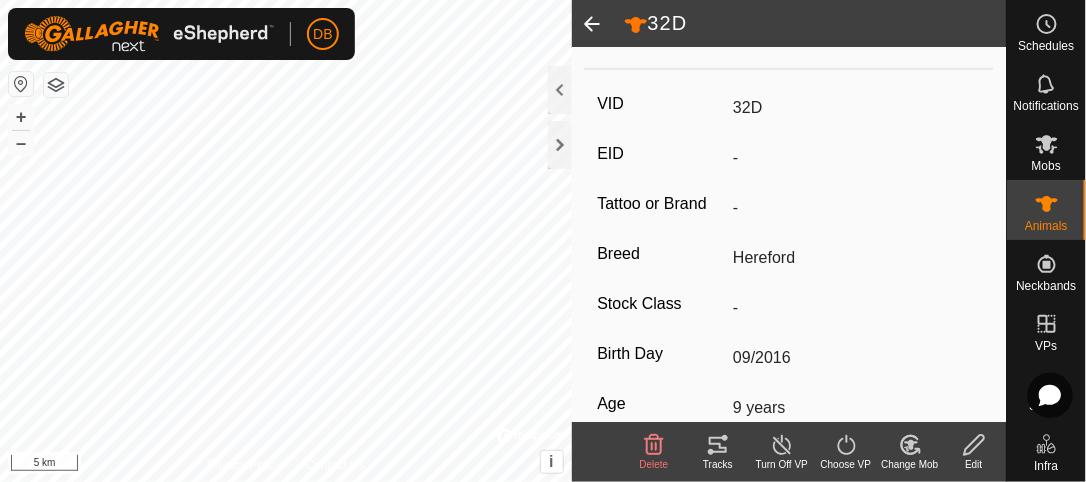 scroll, scrollTop: 489, scrollLeft: 0, axis: vertical 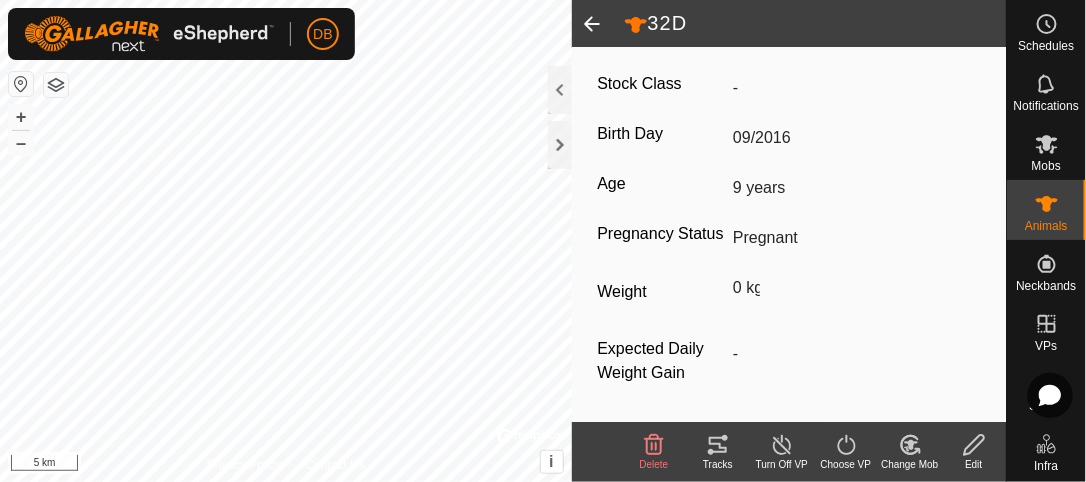 click 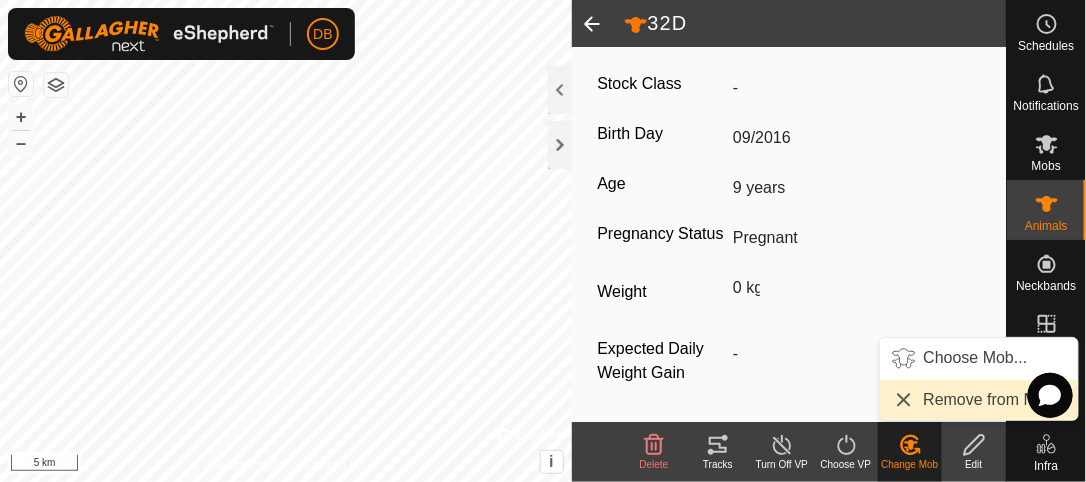 click on "Remove from Mob" at bounding box center (979, 400) 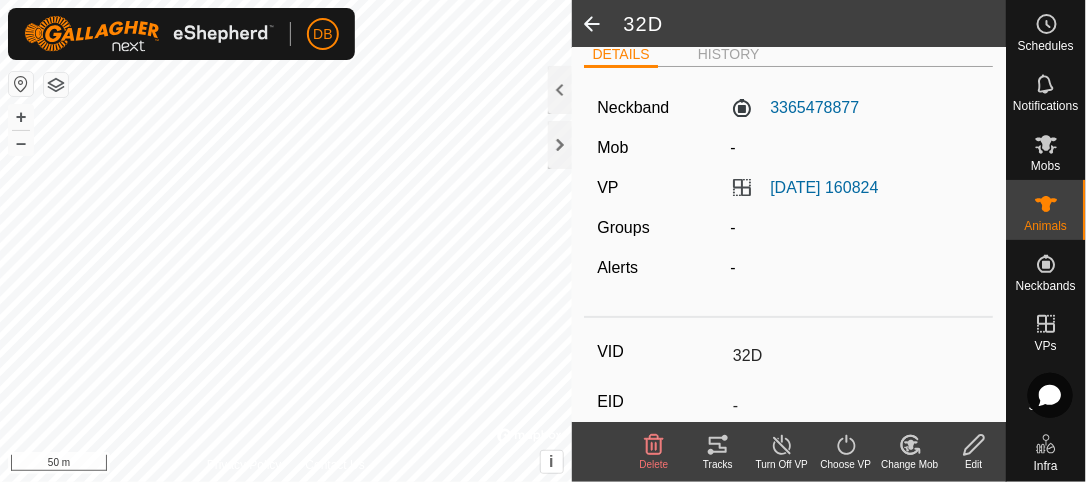 scroll, scrollTop: 0, scrollLeft: 0, axis: both 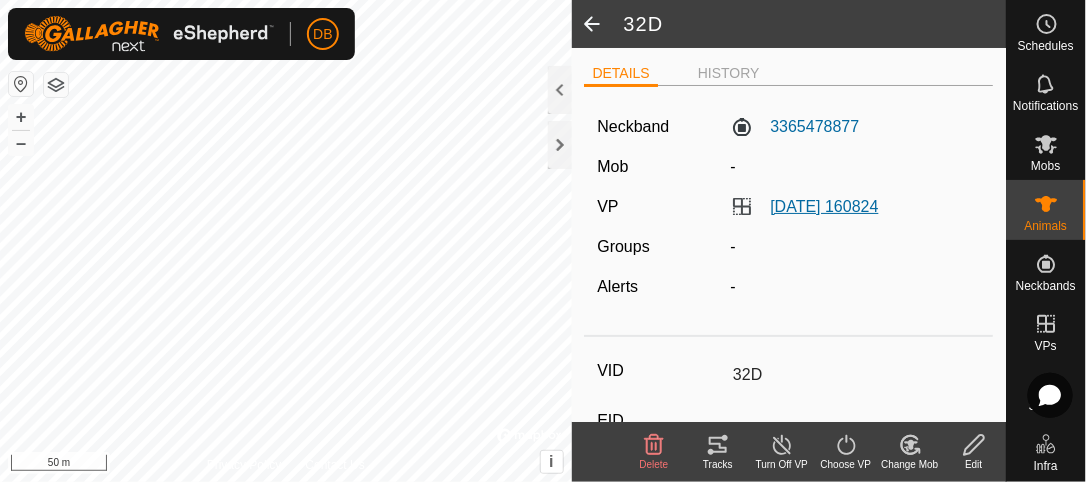 click on "[DATE] 160824" 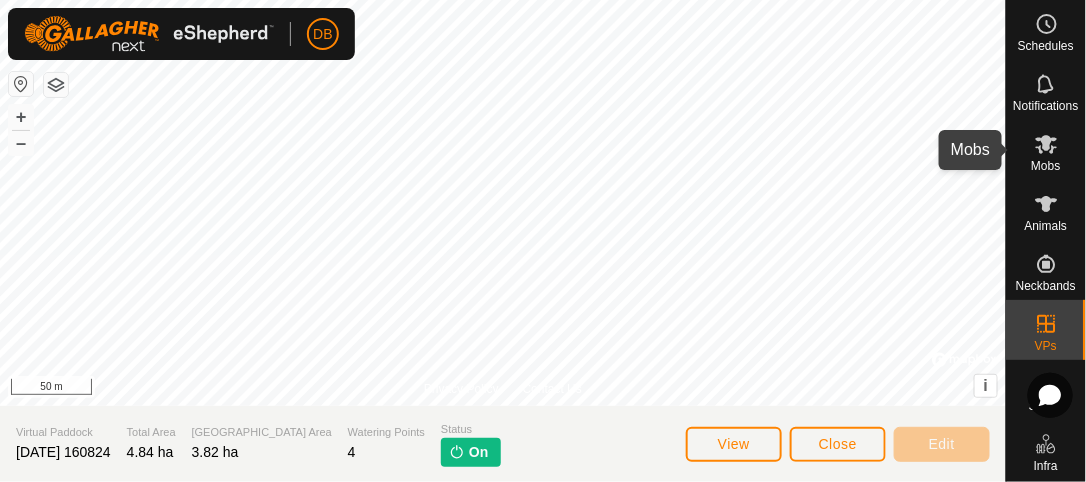 click 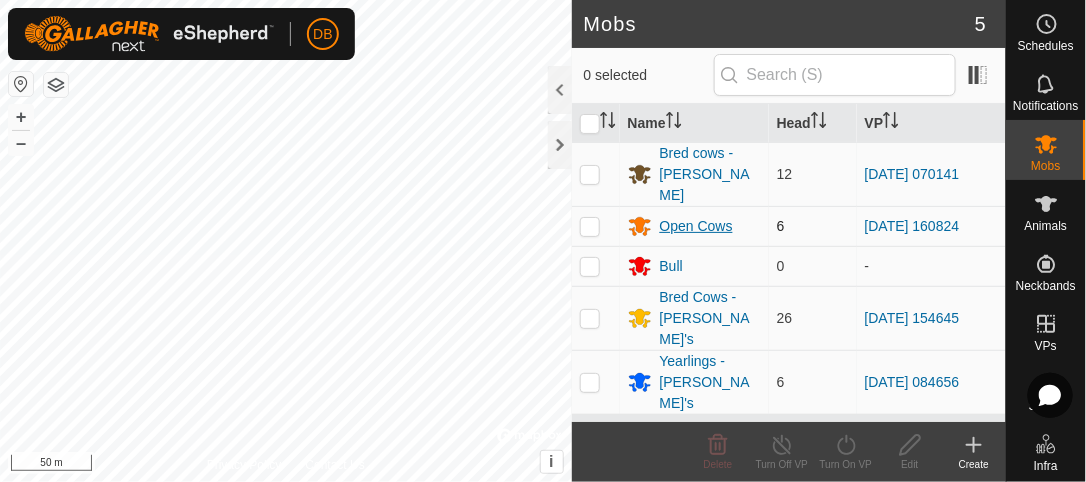 click on "Open Cows" at bounding box center [696, 226] 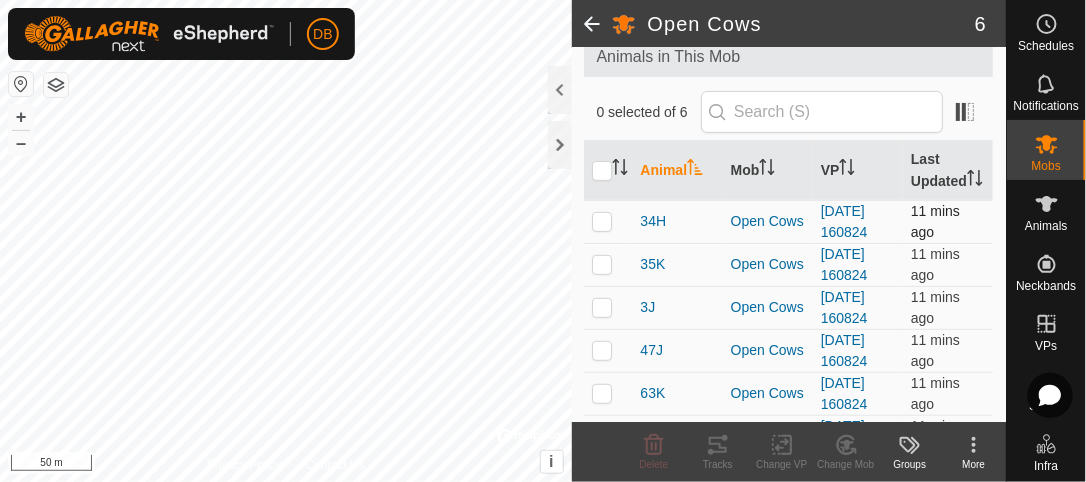 scroll, scrollTop: 153, scrollLeft: 0, axis: vertical 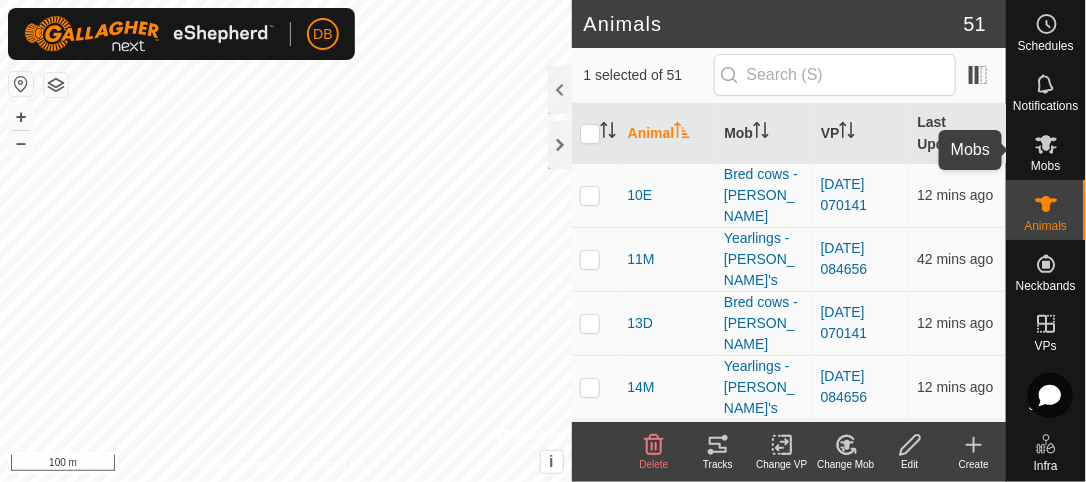 click 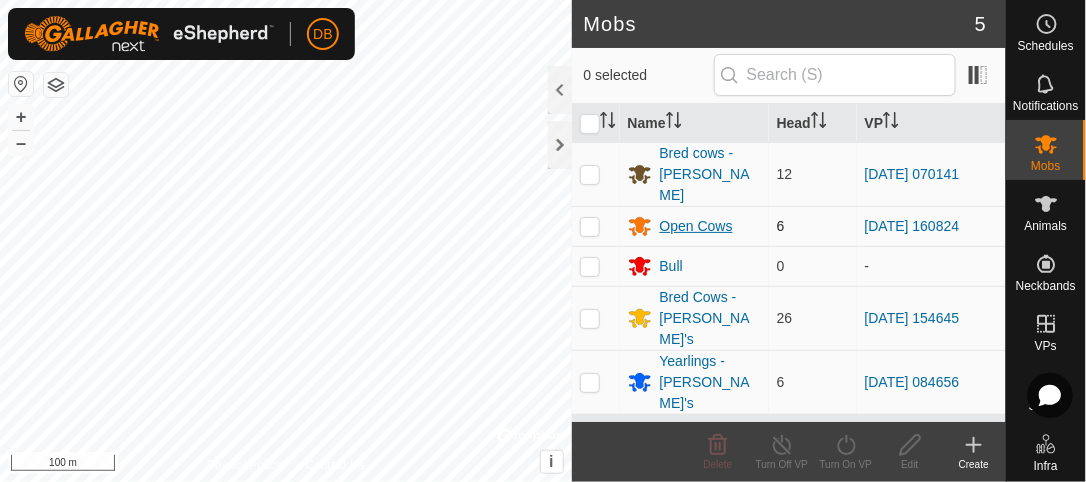 click on "Open Cows" at bounding box center [696, 226] 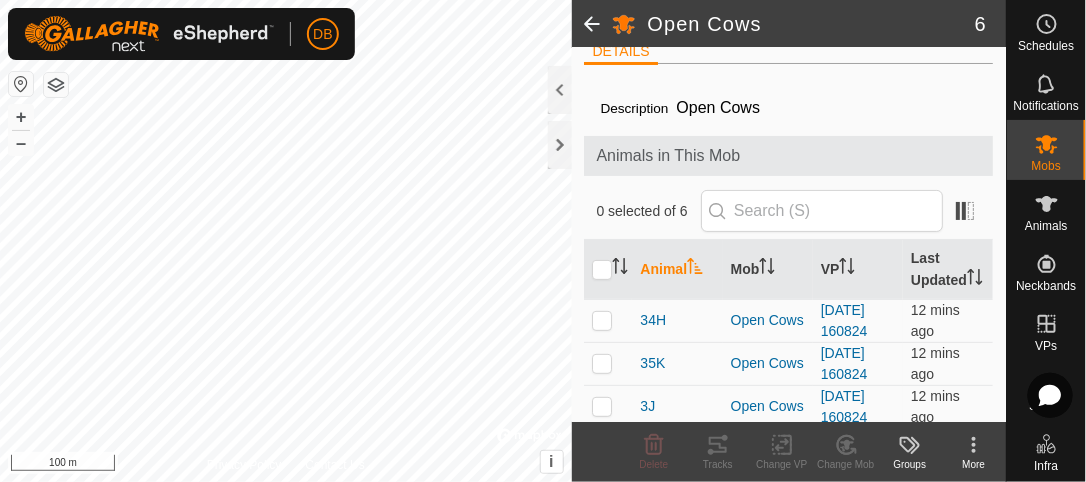 scroll, scrollTop: 153, scrollLeft: 0, axis: vertical 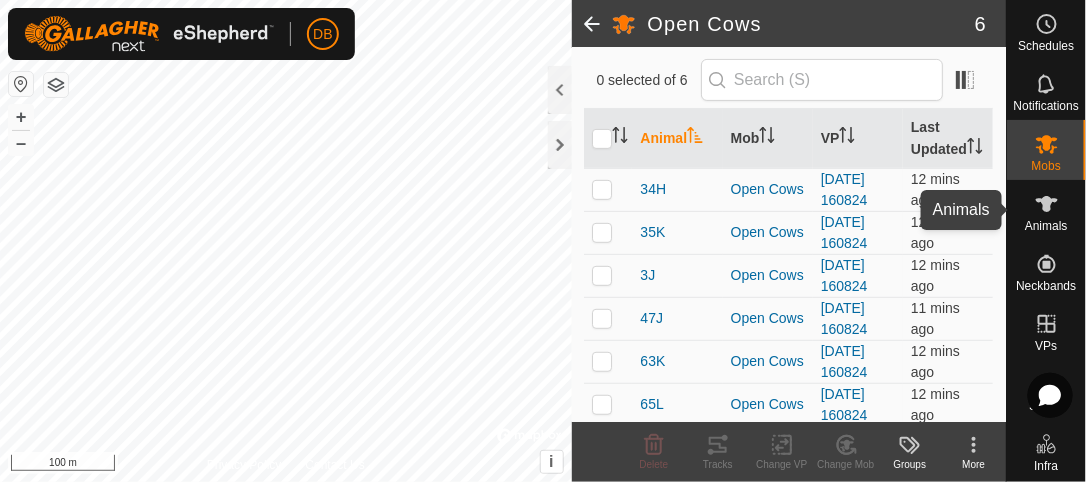 click at bounding box center [1047, 204] 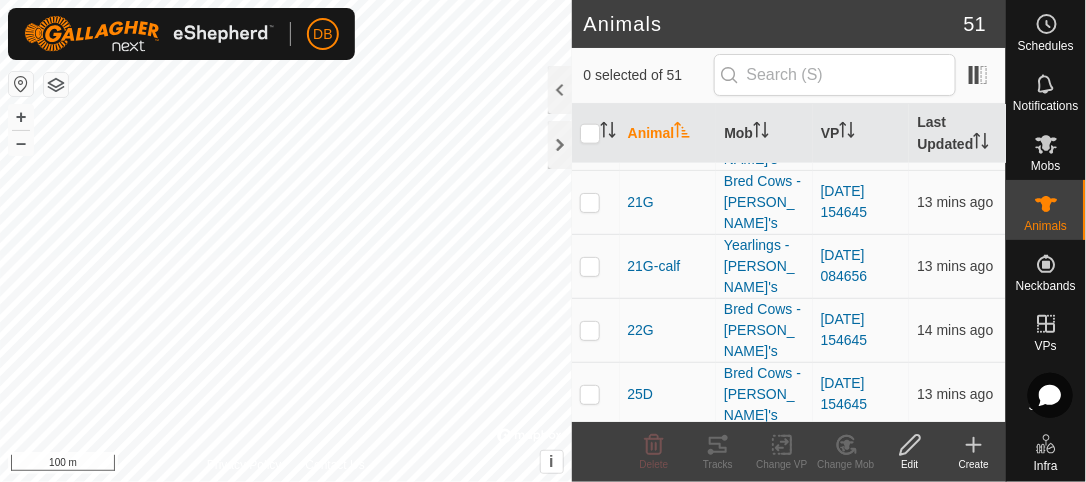 scroll, scrollTop: 629, scrollLeft: 0, axis: vertical 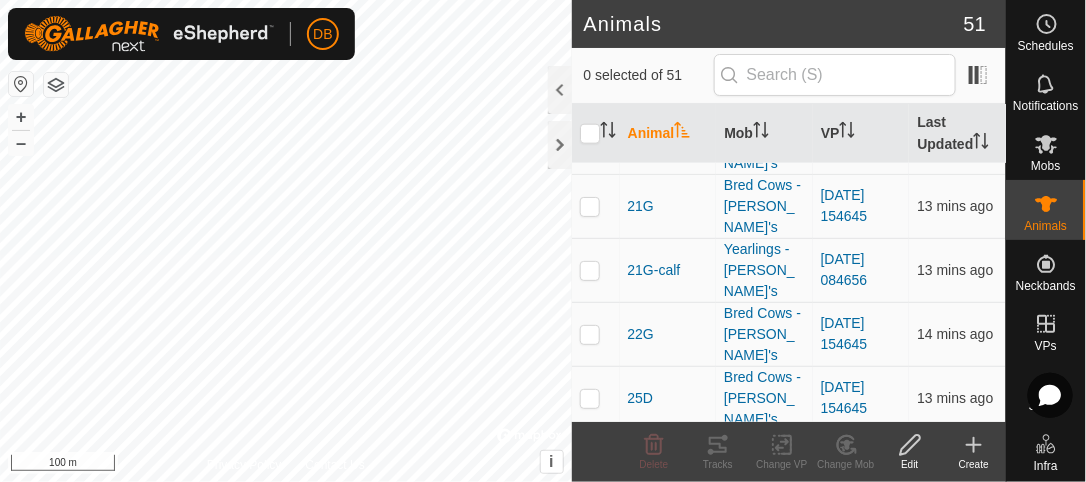 click at bounding box center [590, 707] 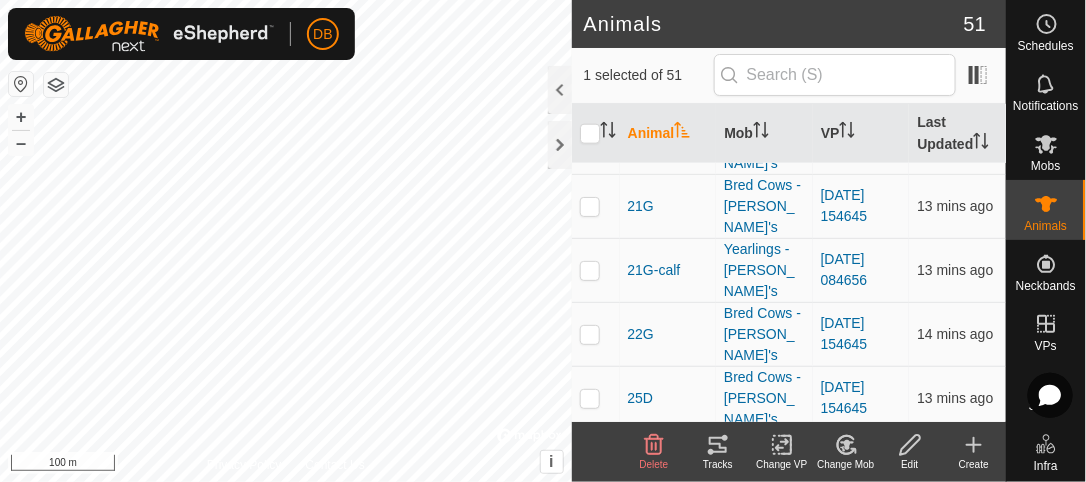 click 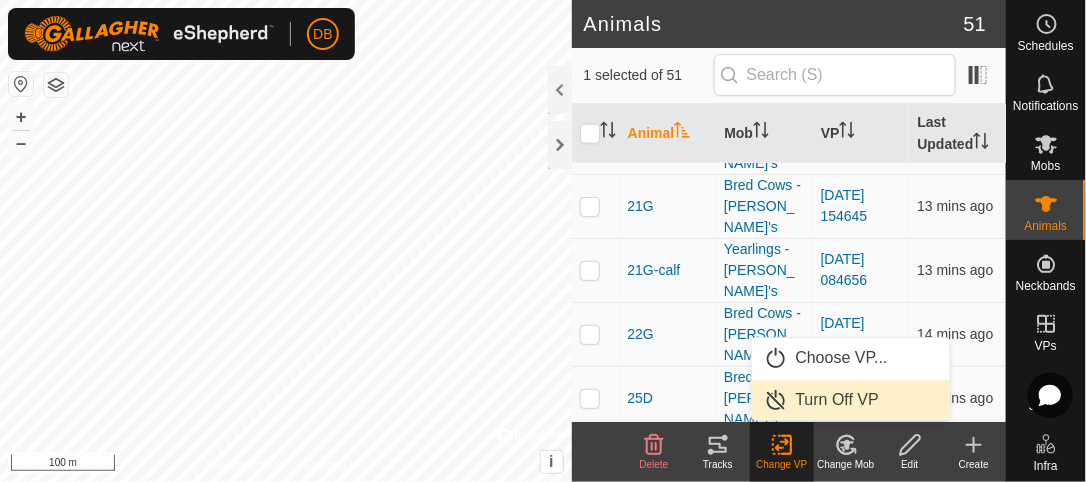 click on "Turn Off VP" at bounding box center [851, 400] 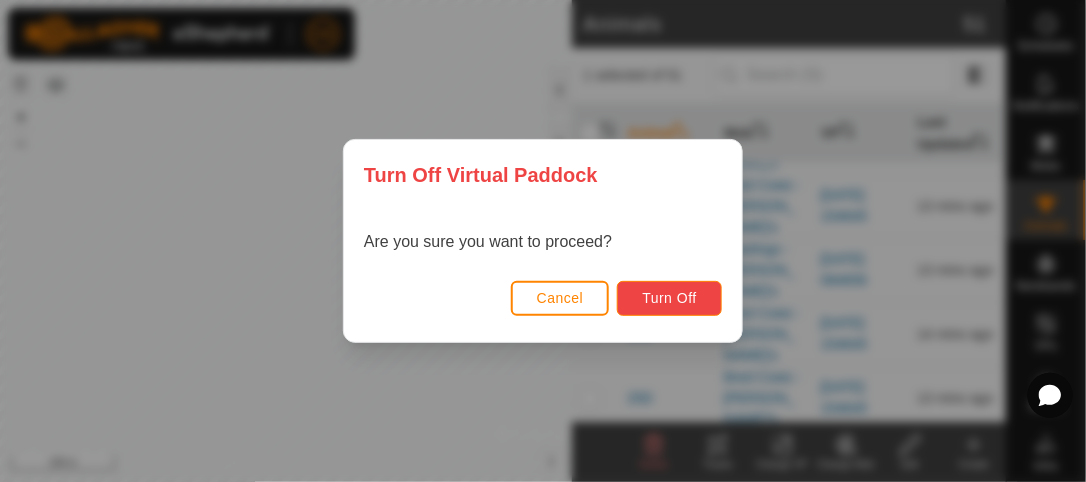click on "Turn Off" at bounding box center (669, 298) 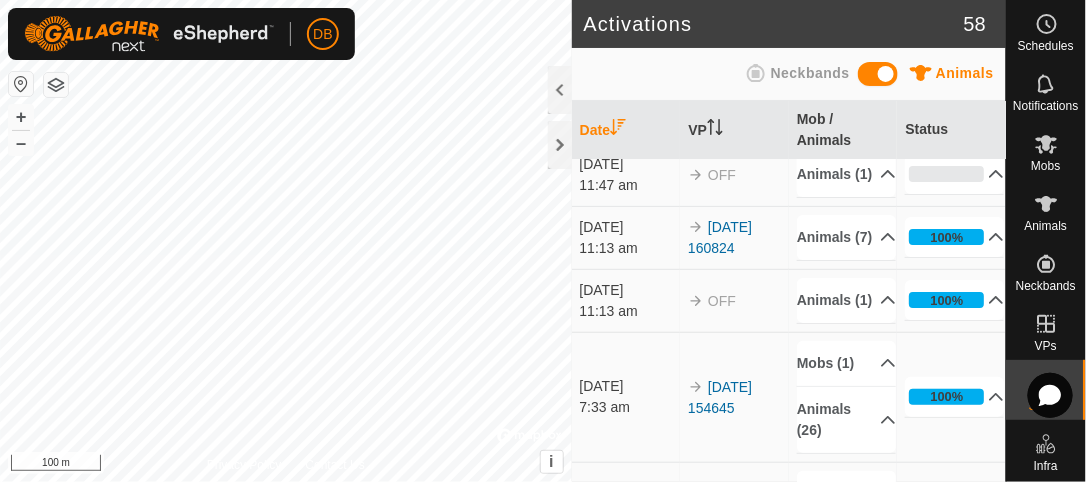 scroll, scrollTop: 13, scrollLeft: 0, axis: vertical 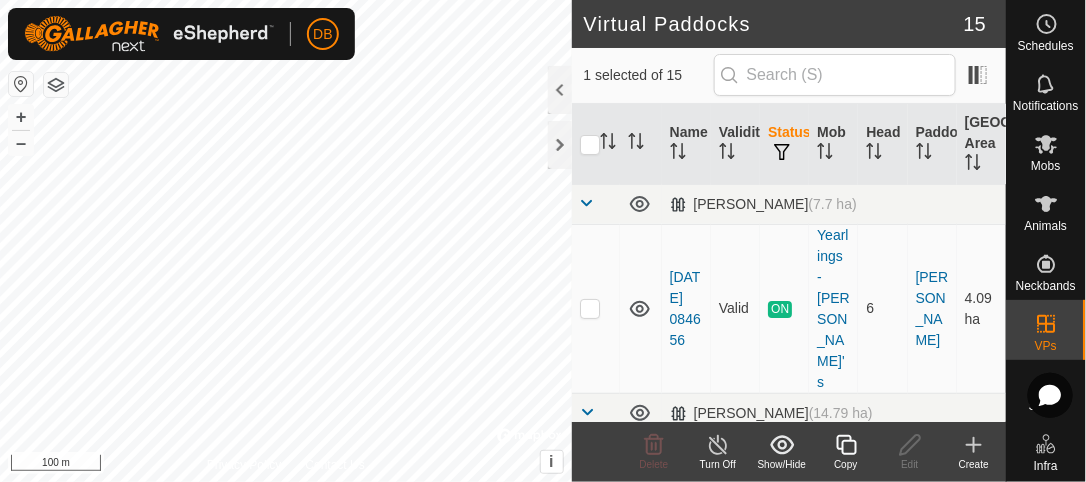 checkbox on "false" 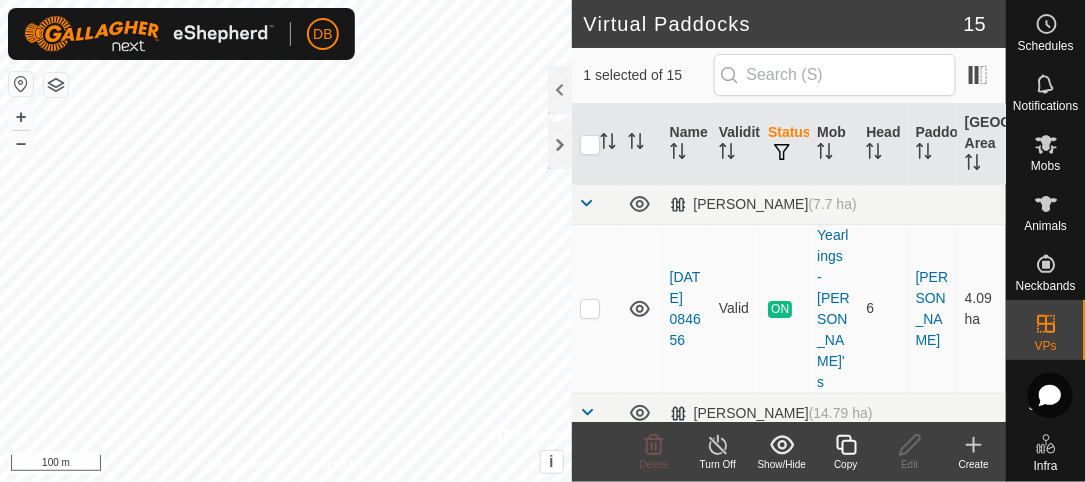 checkbox on "true" 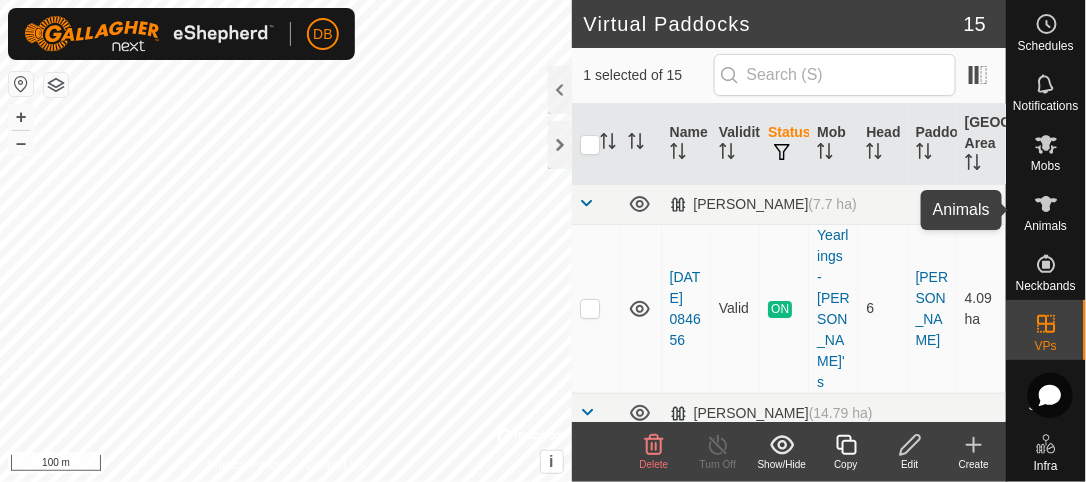 click on "Animals" at bounding box center (1046, 226) 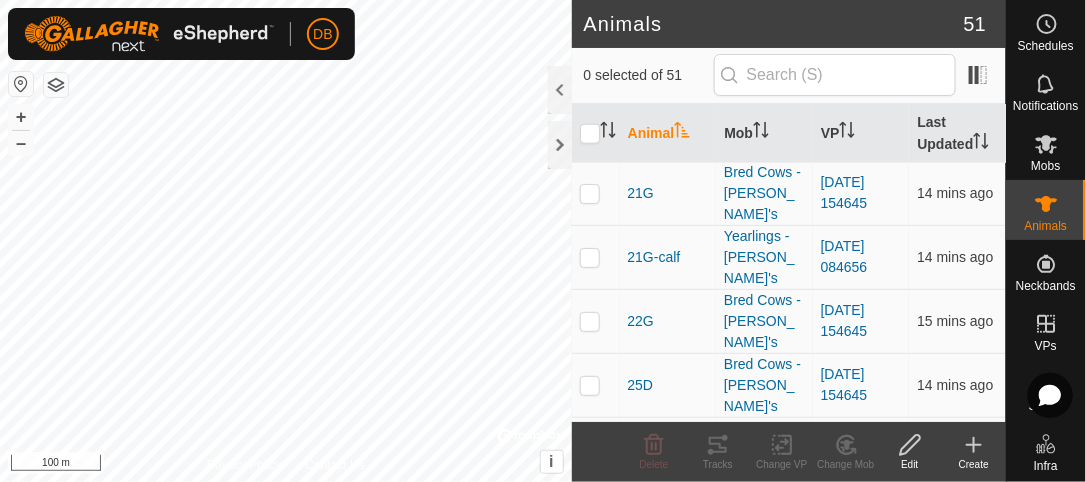 scroll, scrollTop: 642, scrollLeft: 0, axis: vertical 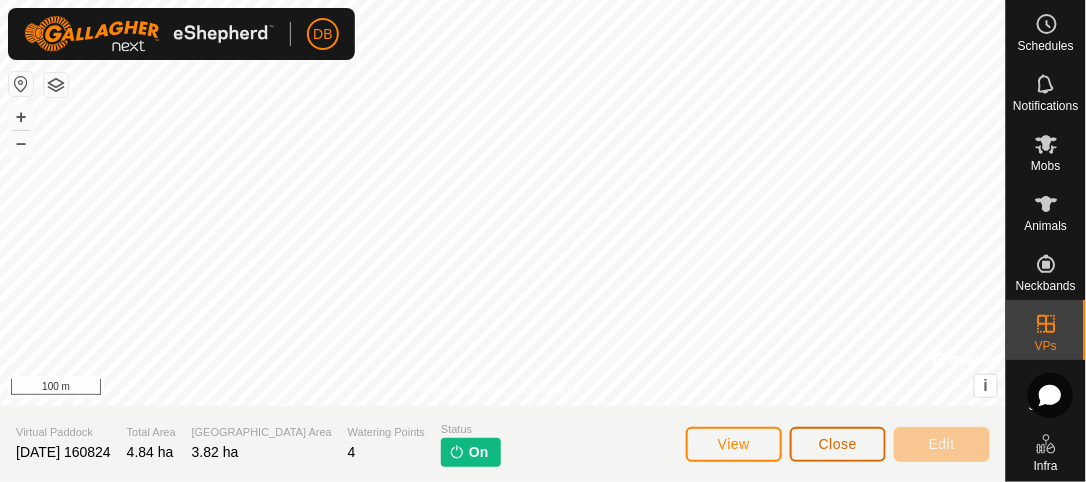 click on "Close" 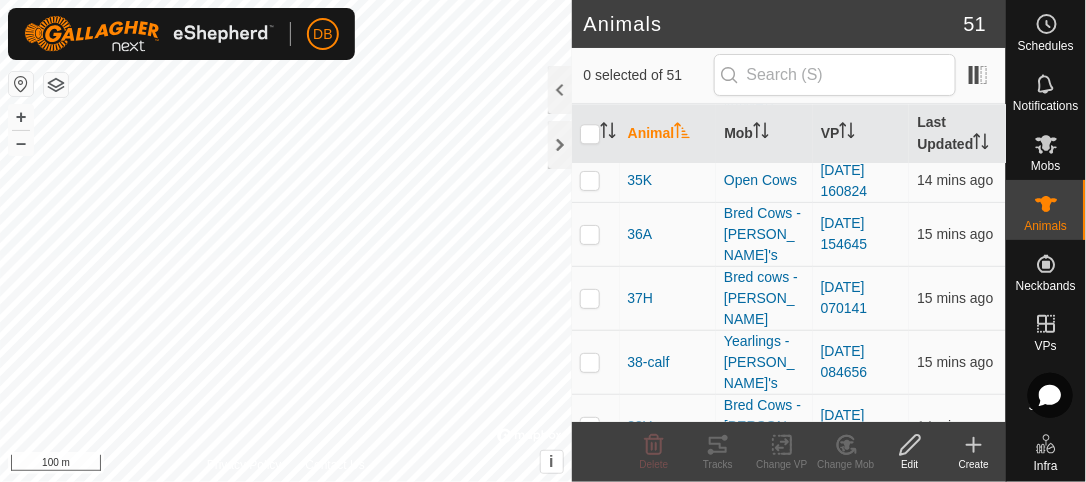scroll, scrollTop: 1931, scrollLeft: 0, axis: vertical 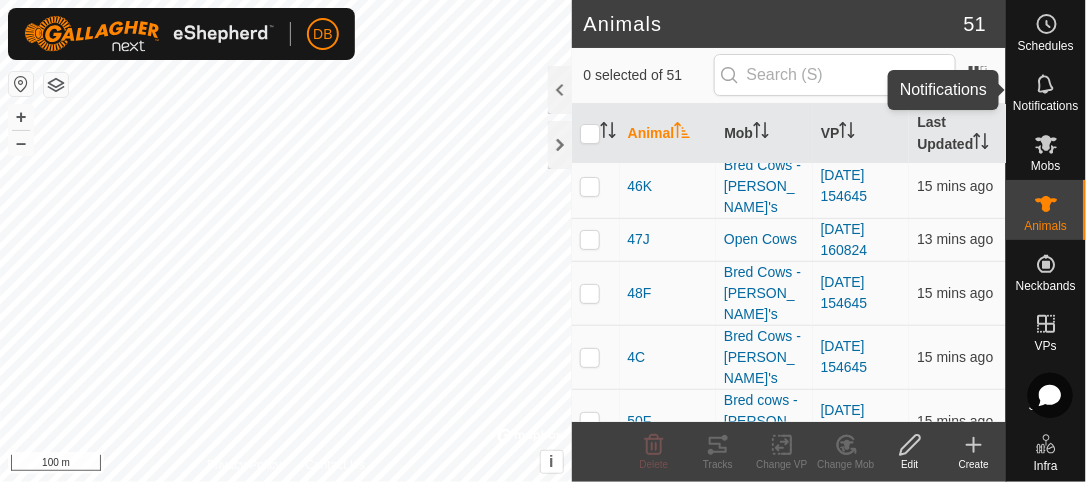 click 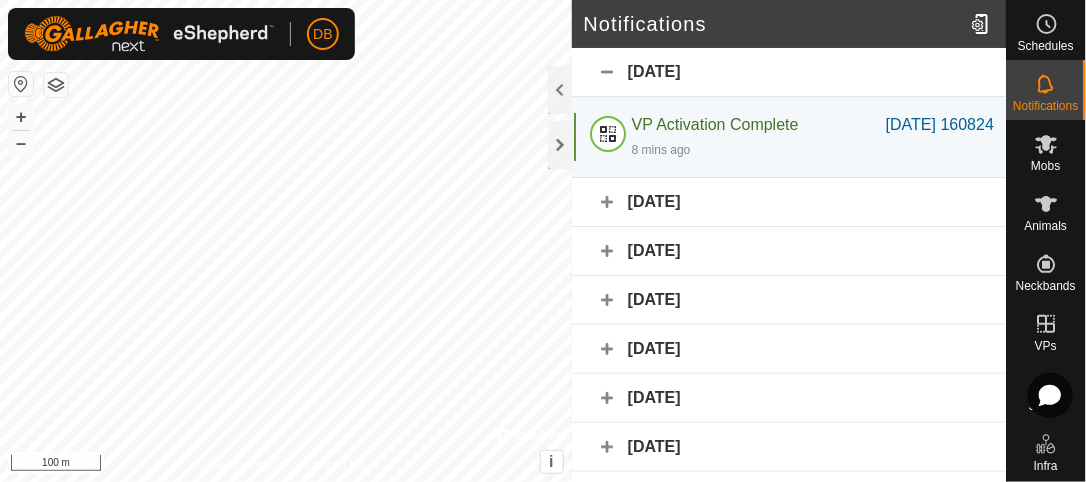 click on "[DATE]" 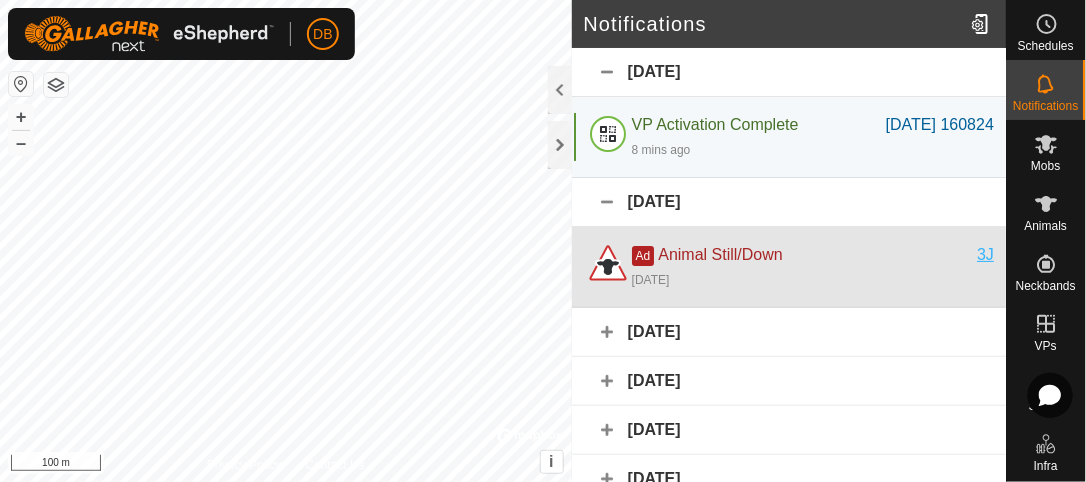 click on "3J" 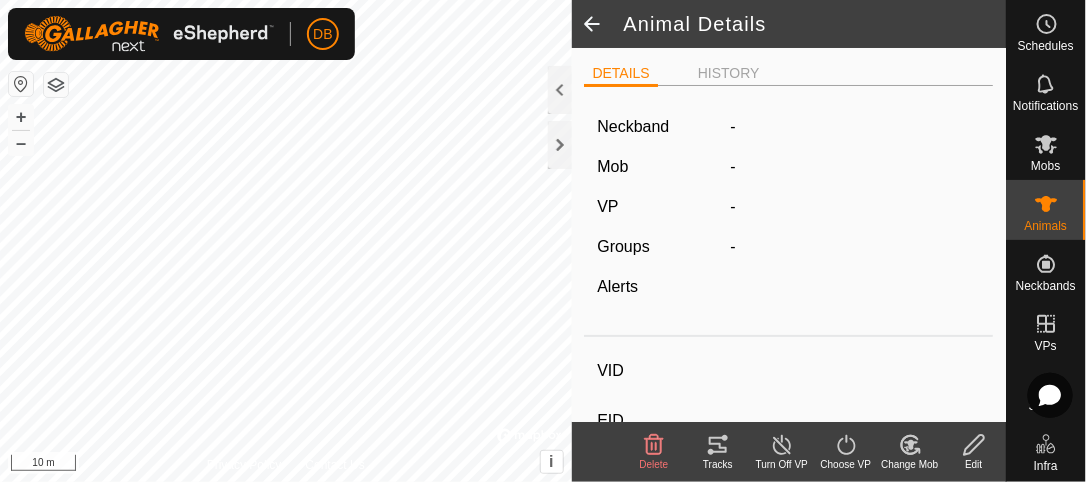 type on "3J" 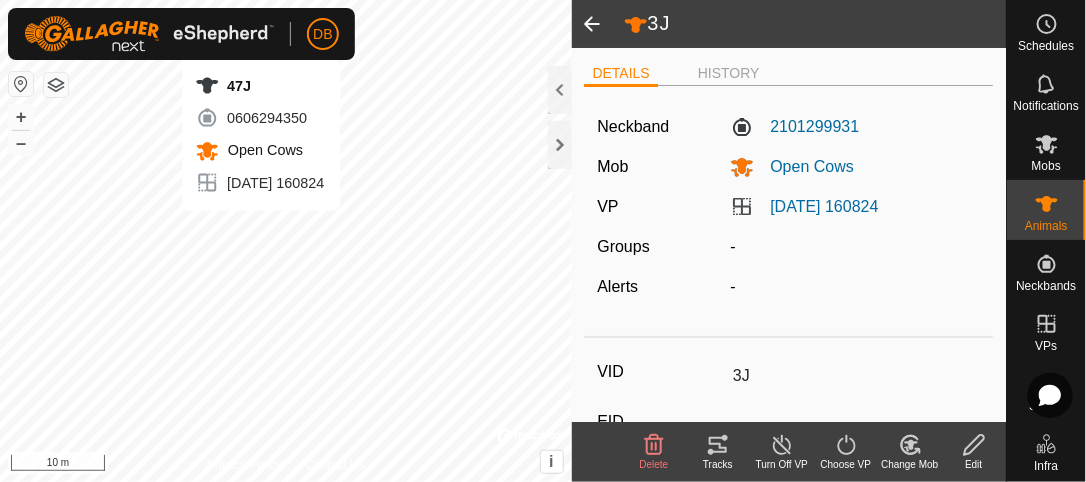 type 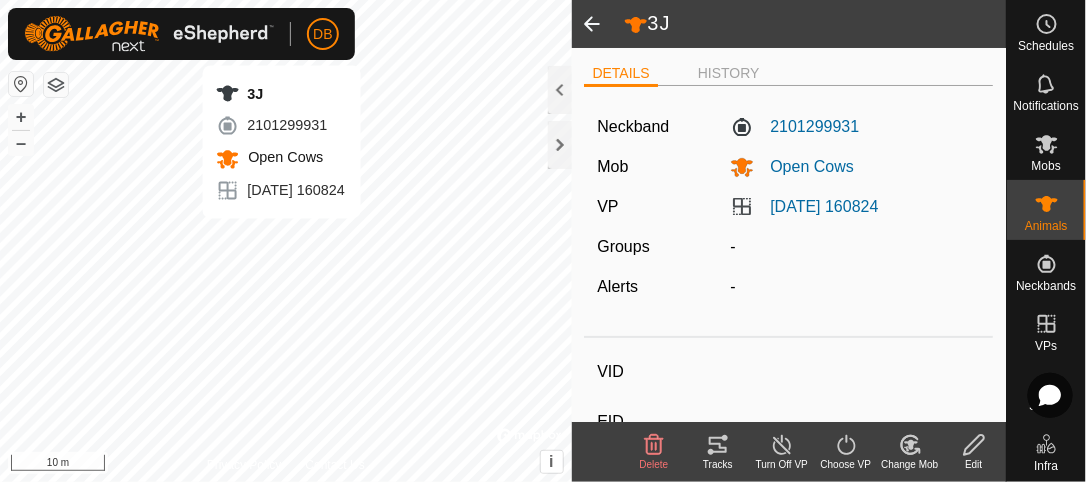 type on "47J" 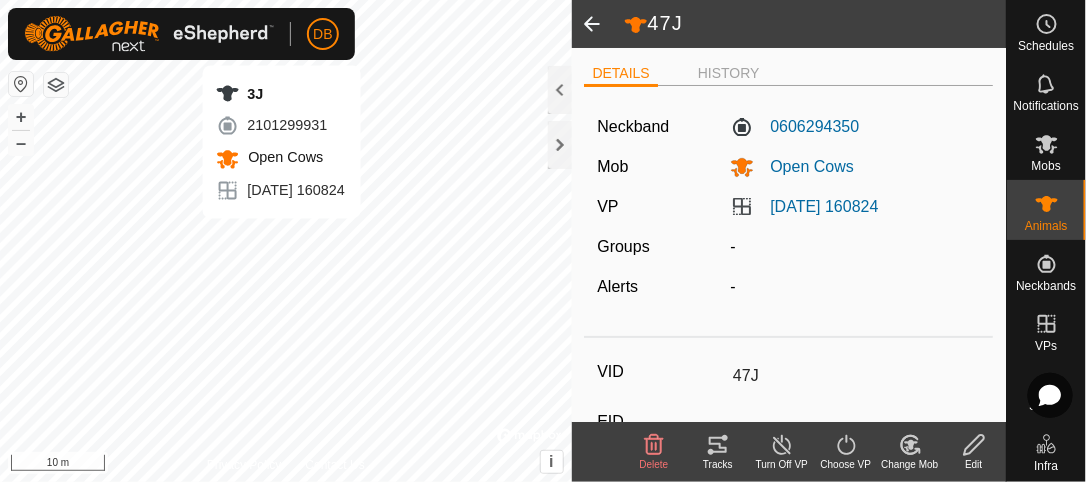 type 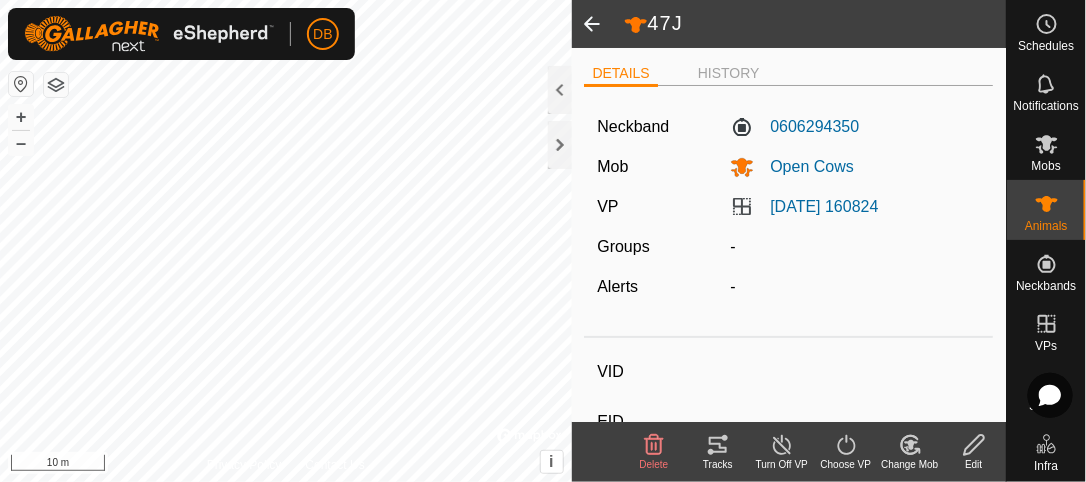 type on "3J" 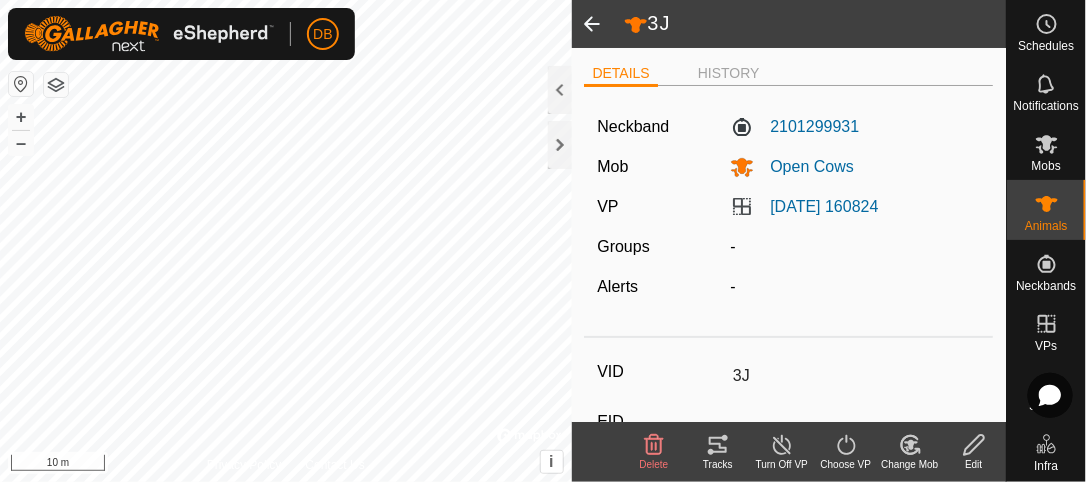 click 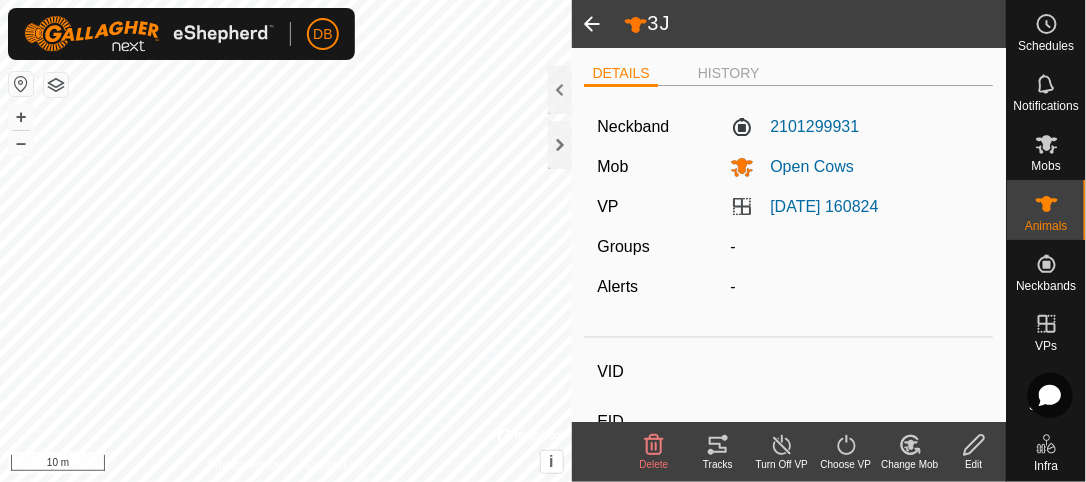 click 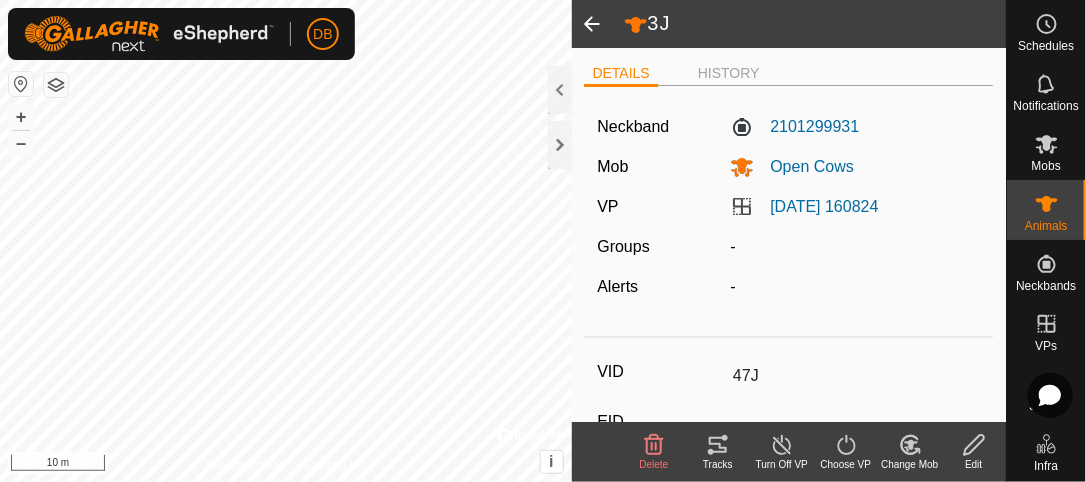 type on "3J" 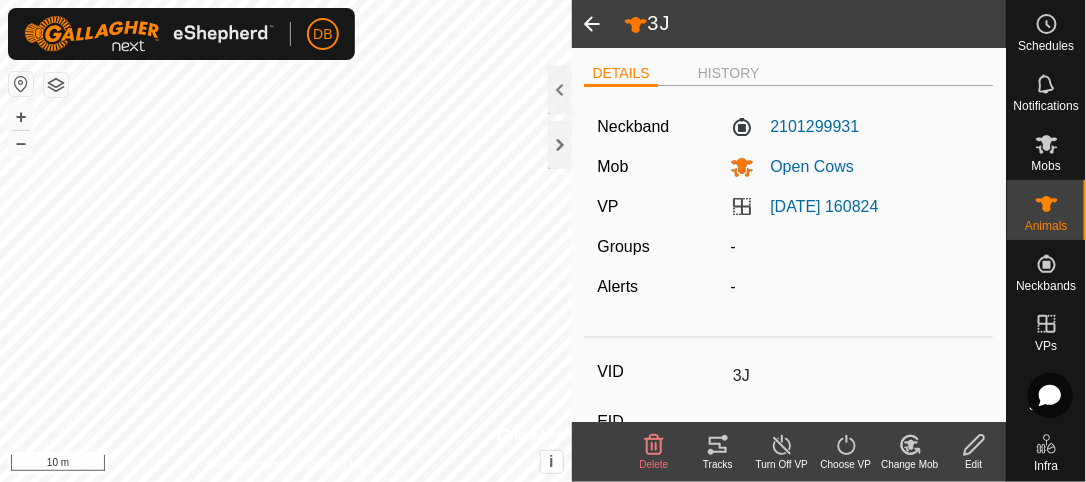click 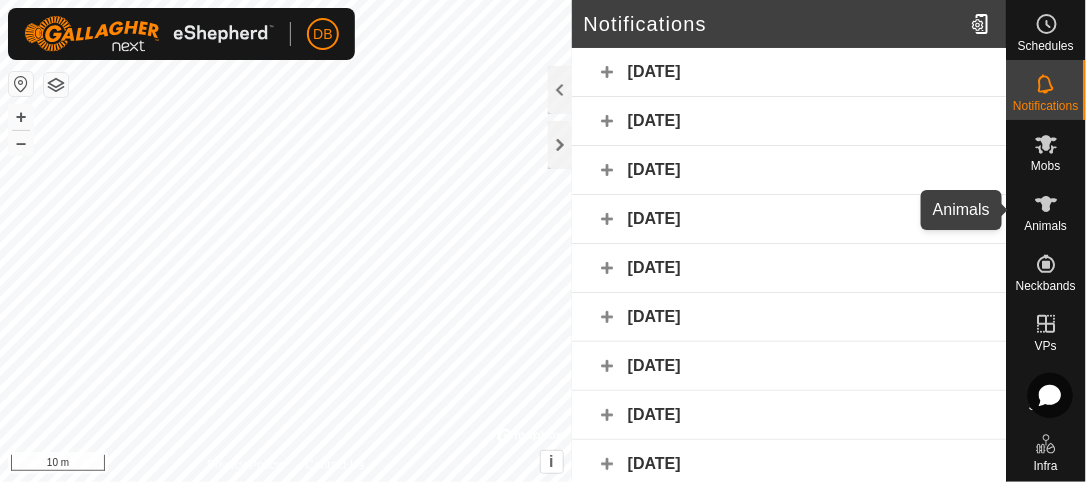click at bounding box center [1047, 204] 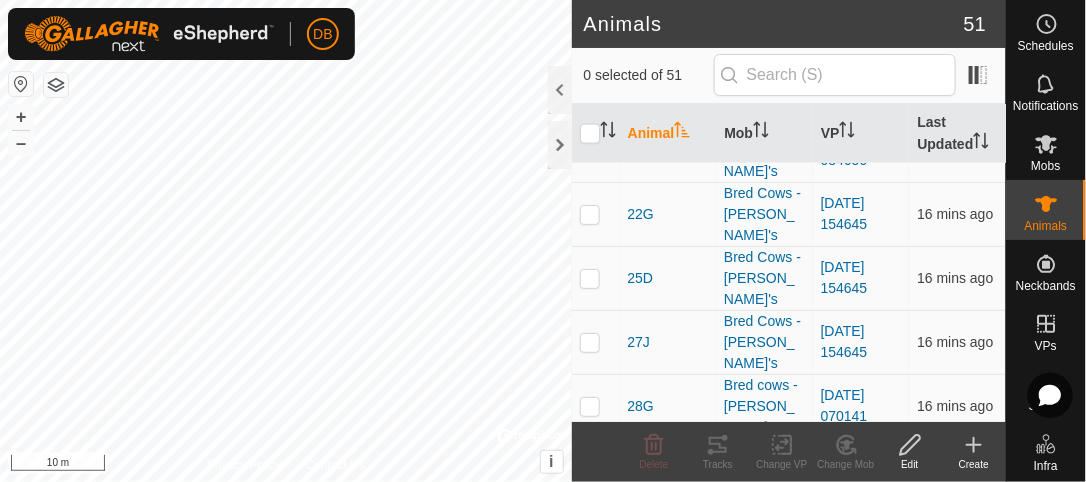 scroll, scrollTop: 748, scrollLeft: 0, axis: vertical 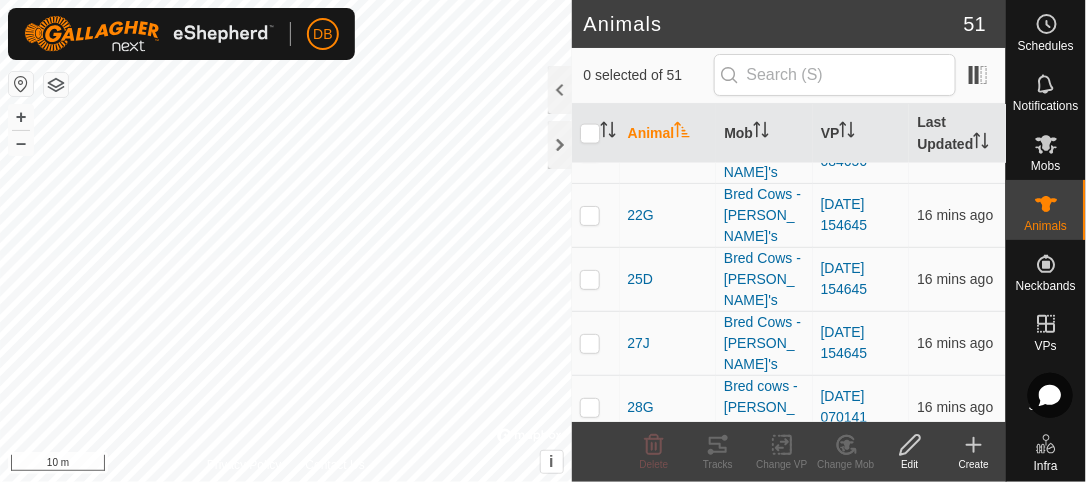 click at bounding box center (590, 599) 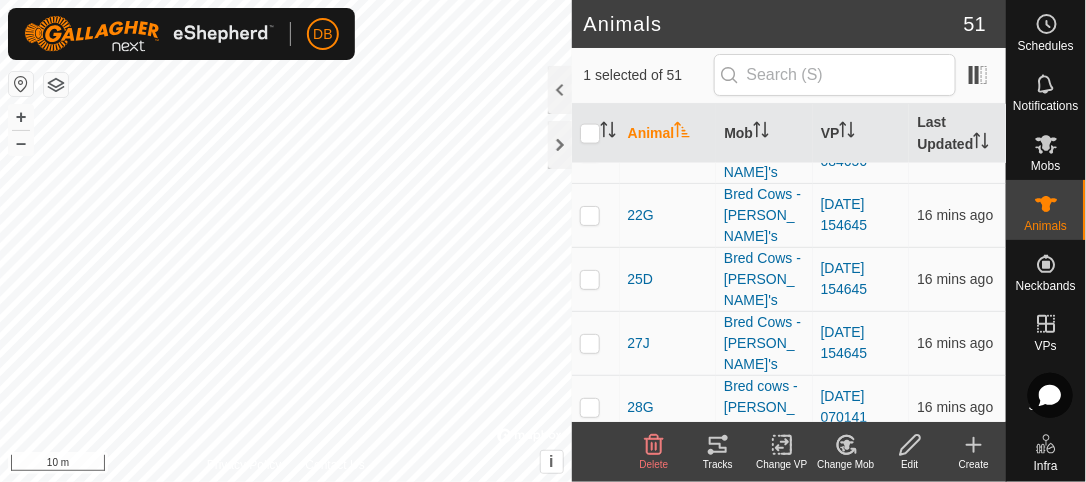 click 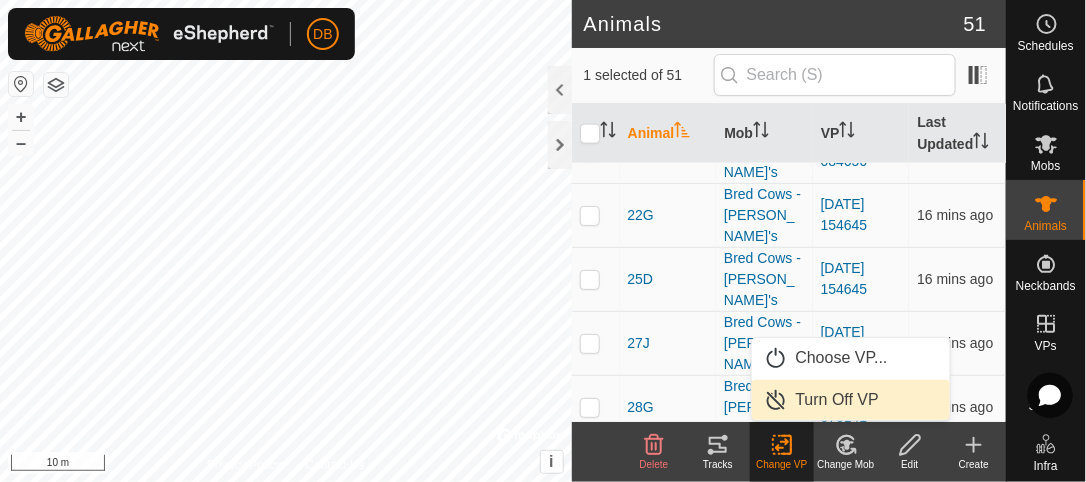 click on "Turn Off VP" at bounding box center [851, 400] 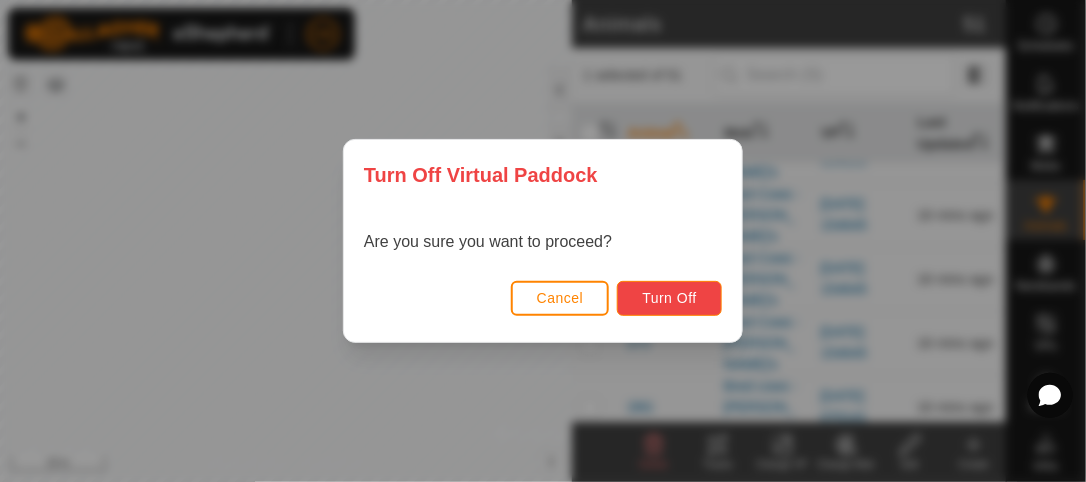 click on "Turn Off" at bounding box center (669, 298) 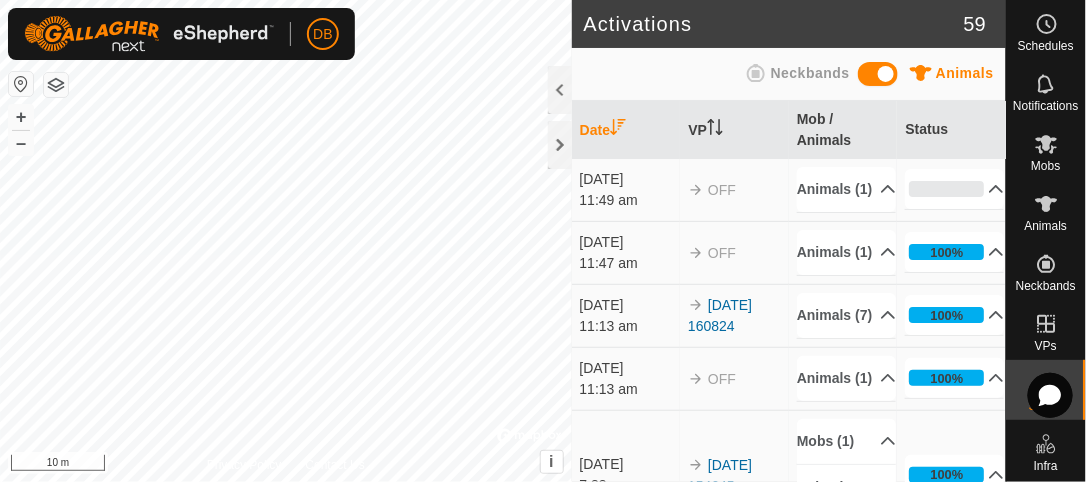 scroll, scrollTop: 0, scrollLeft: 0, axis: both 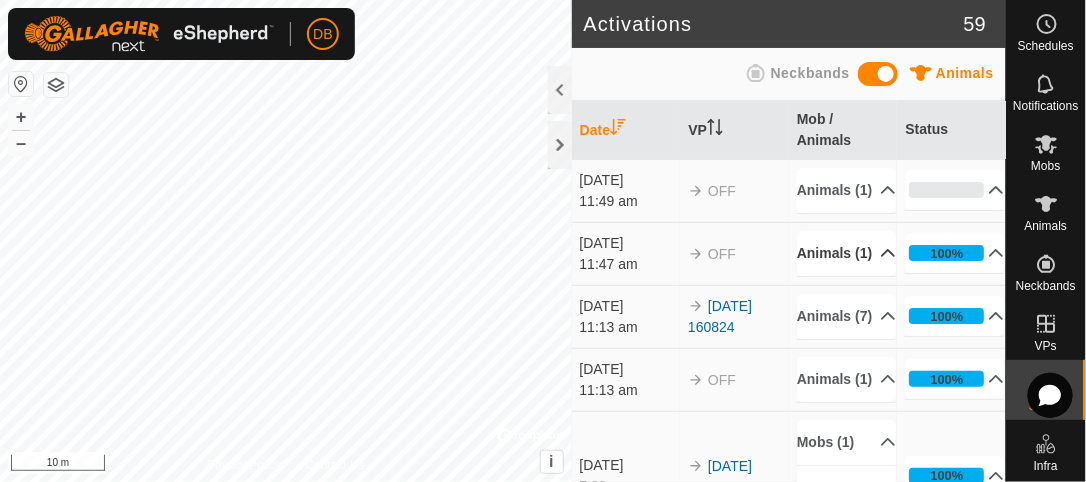 click on "Animals (1)" at bounding box center [846, 253] 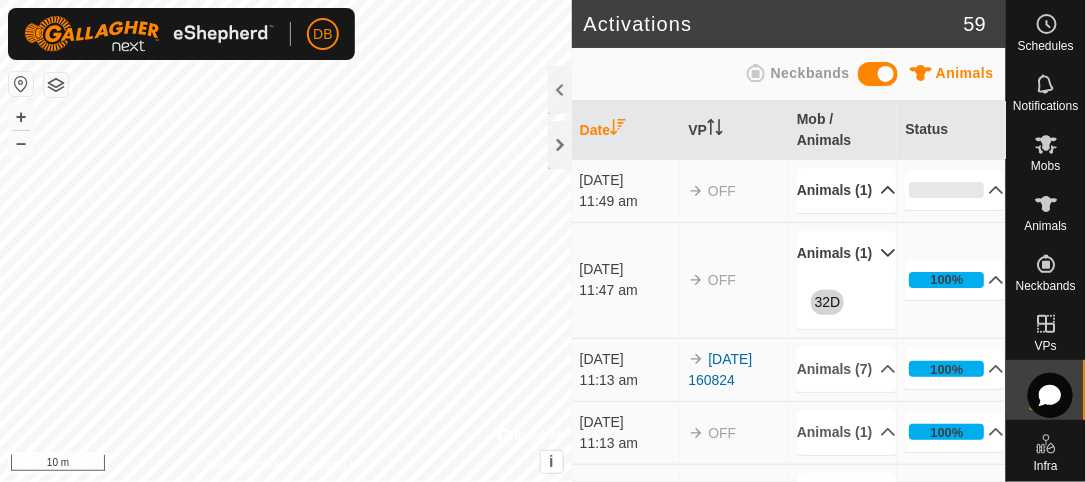 click on "Animals (1)" at bounding box center [846, 190] 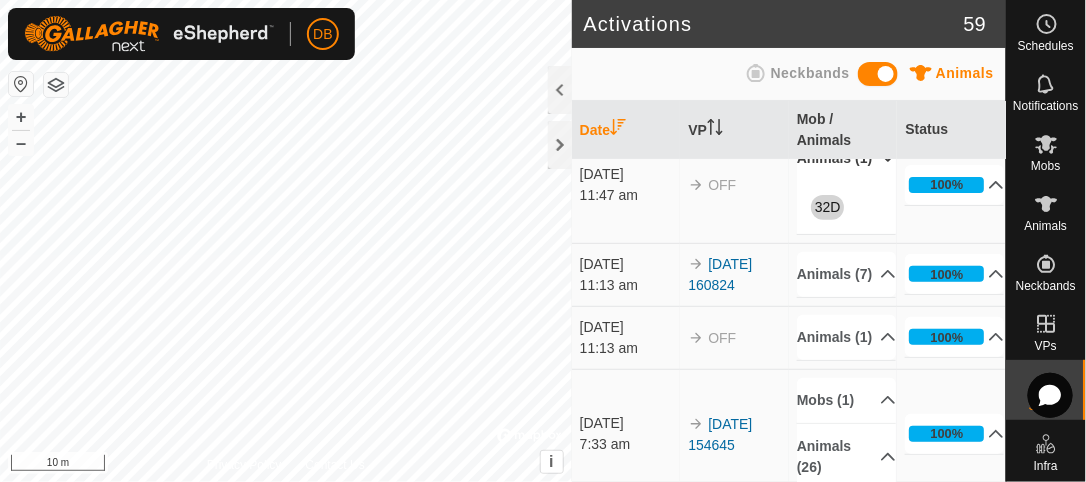 scroll, scrollTop: 196, scrollLeft: 0, axis: vertical 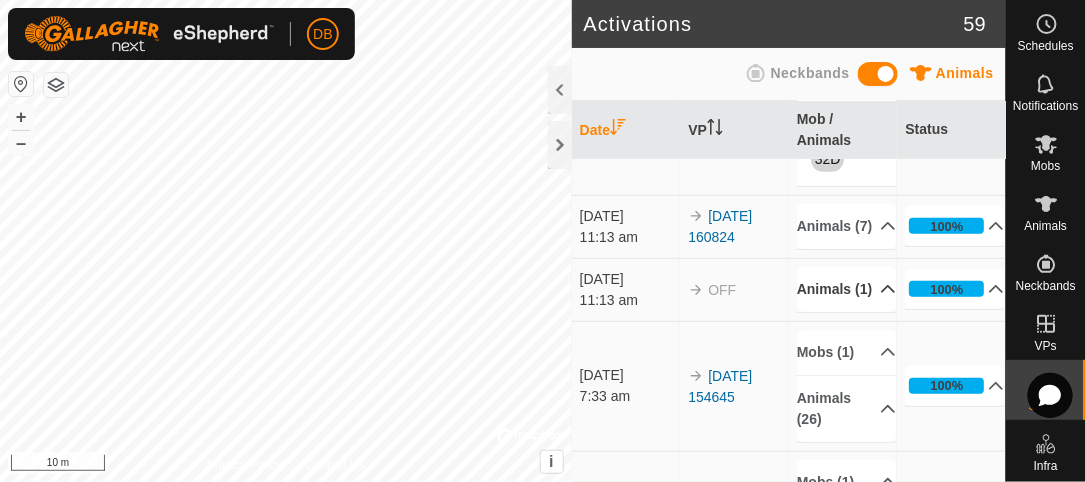 click on "Animals (1)" at bounding box center [846, 289] 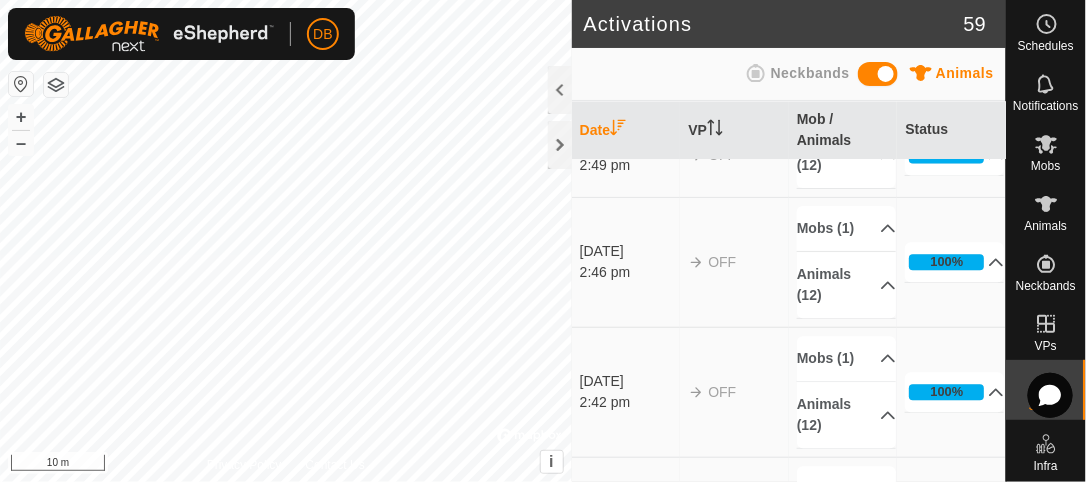 scroll, scrollTop: 1131, scrollLeft: 0, axis: vertical 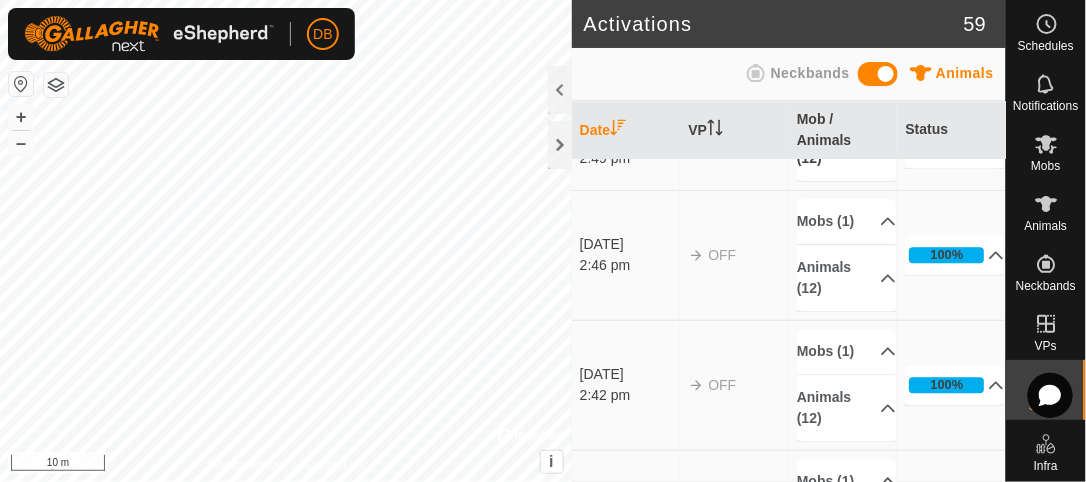 click on "Animals (12)" at bounding box center [846, 148] 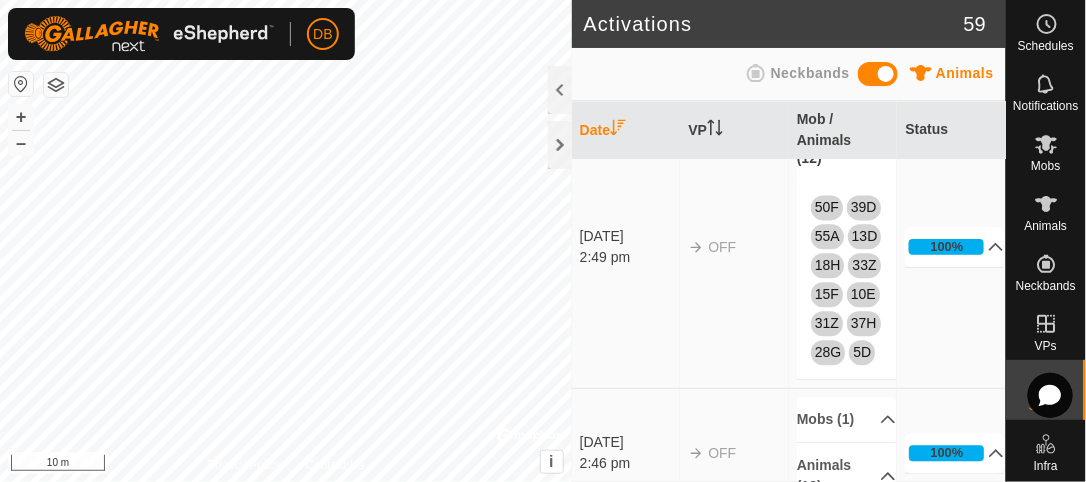 click on "OFF" at bounding box center (734, 247) 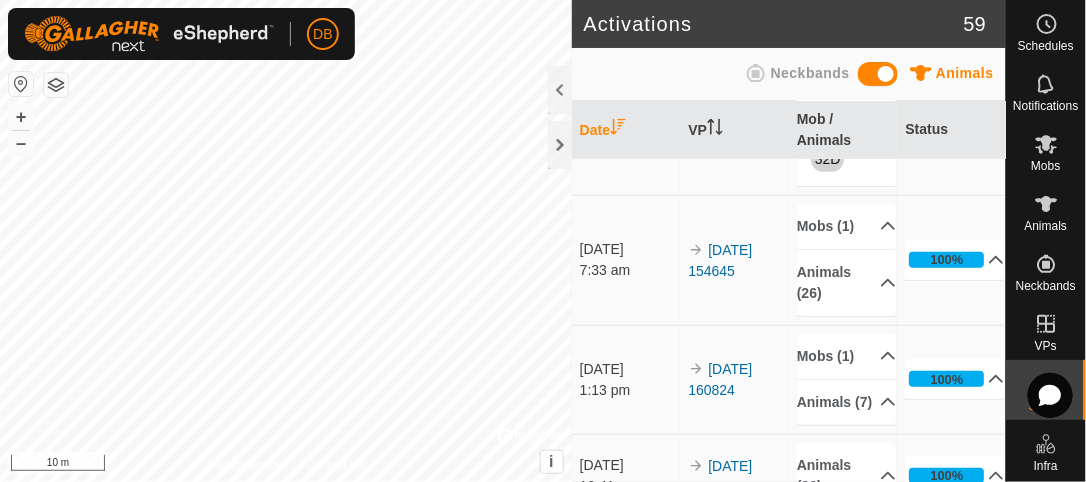 scroll, scrollTop: 0, scrollLeft: 0, axis: both 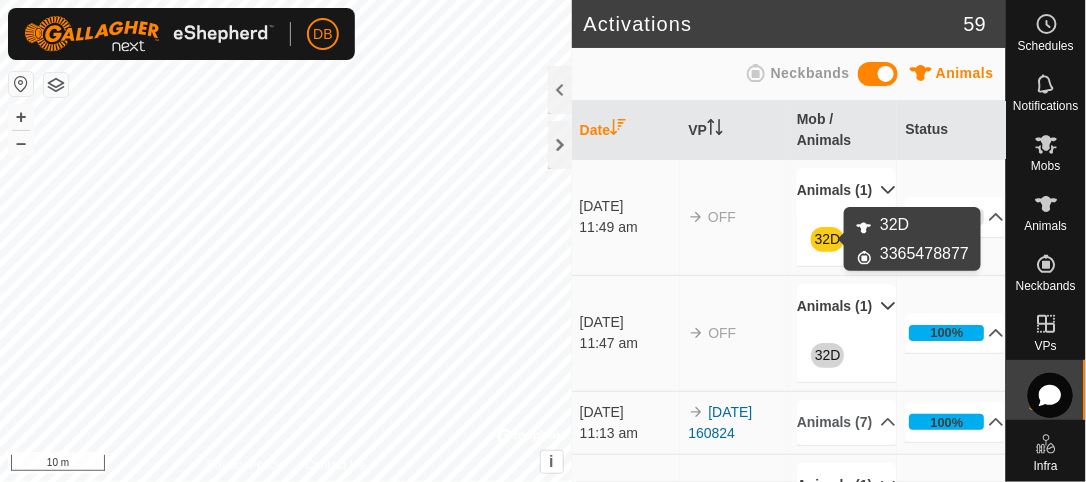 click on "32D" at bounding box center (828, 239) 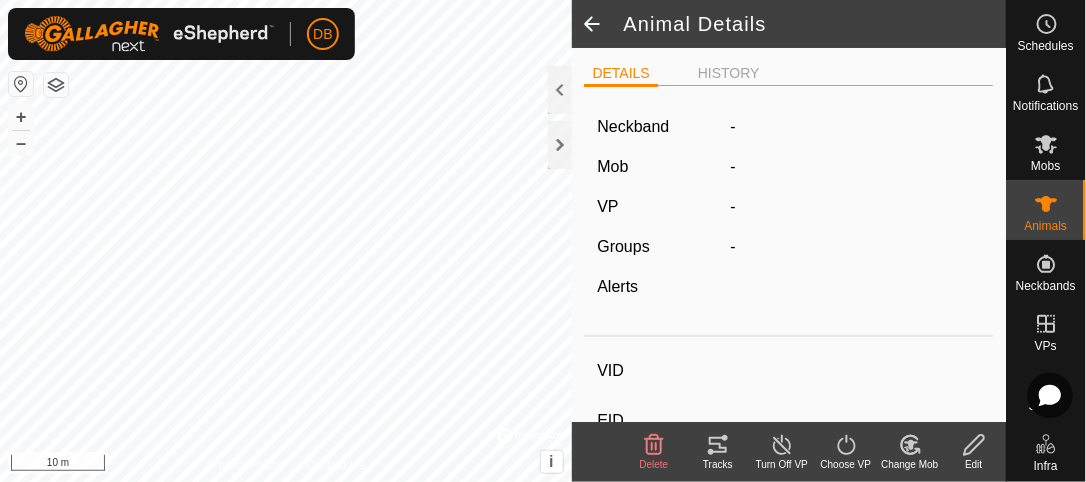 type on "32D" 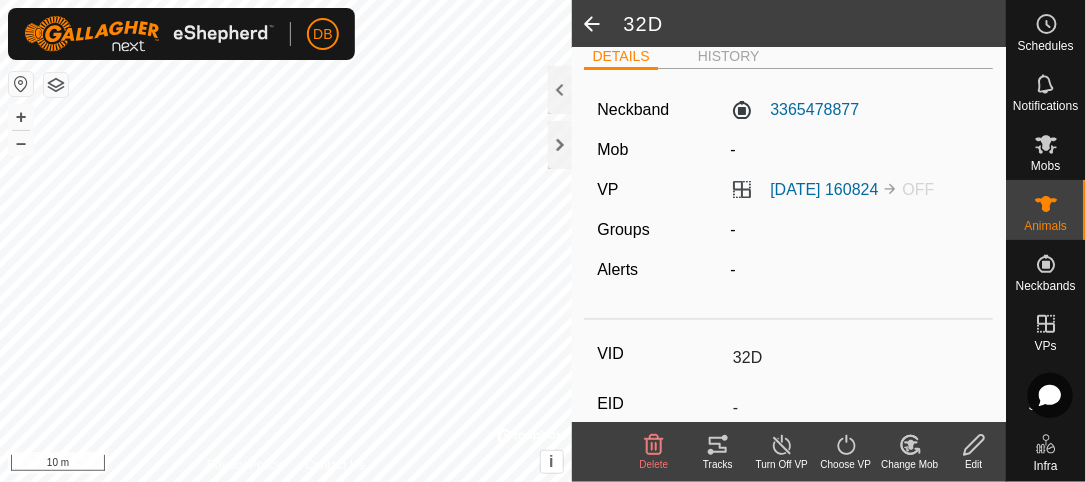 scroll, scrollTop: 0, scrollLeft: 0, axis: both 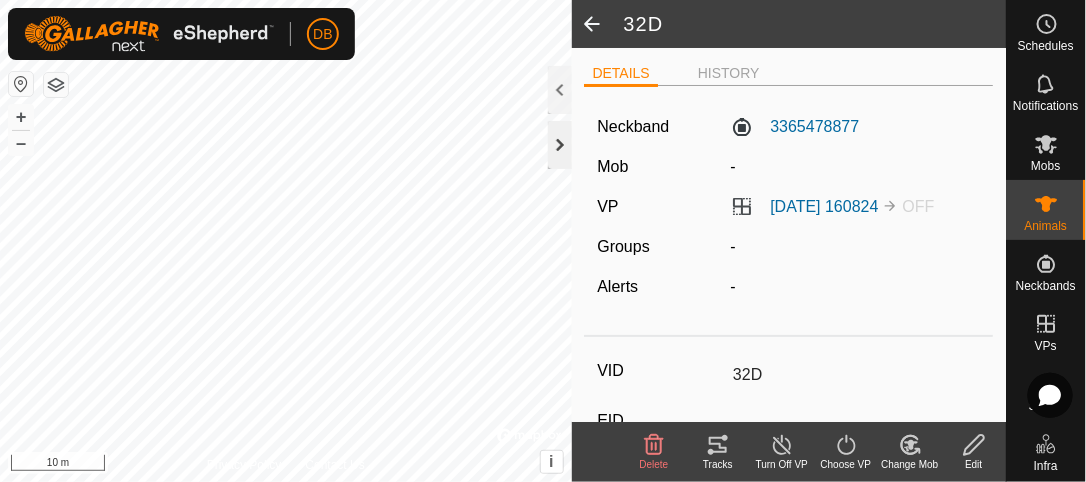 click 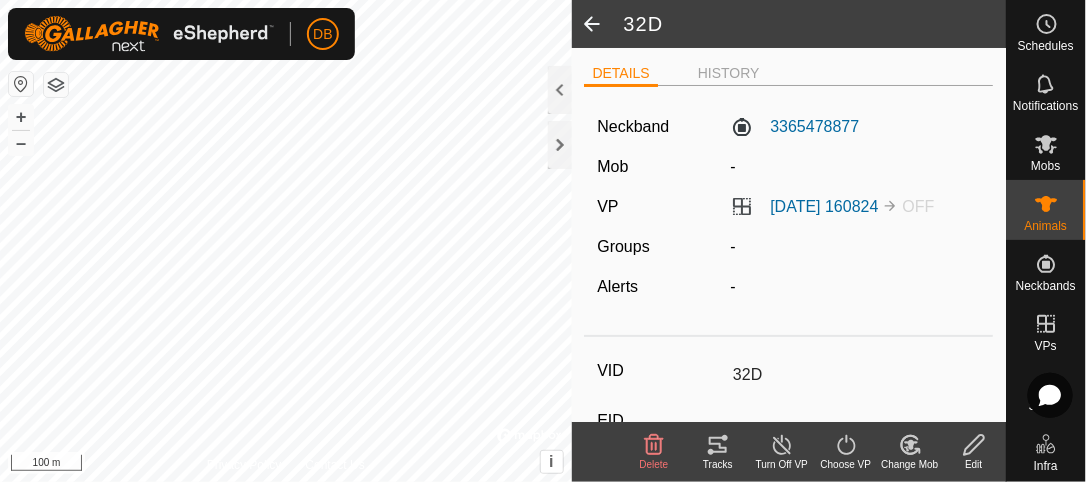 scroll, scrollTop: 0, scrollLeft: 0, axis: both 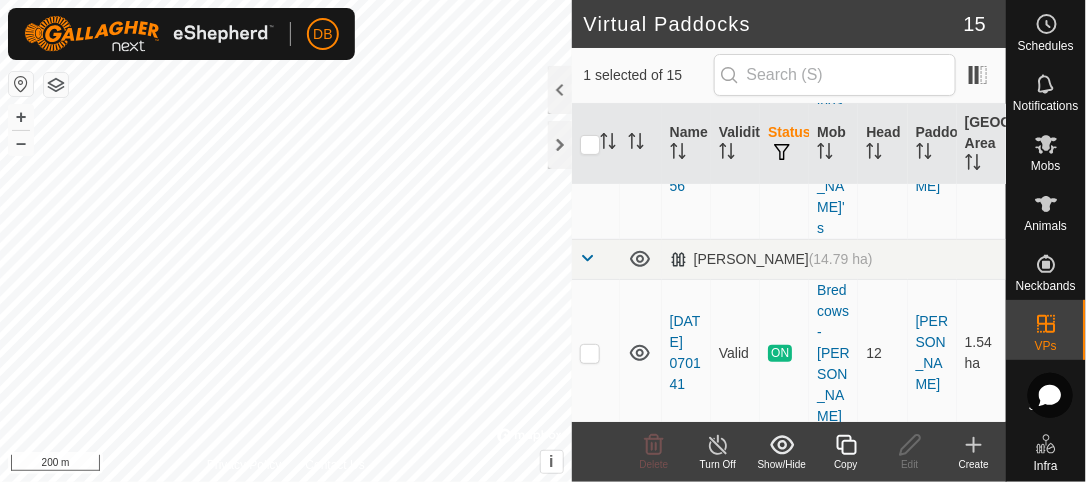 click 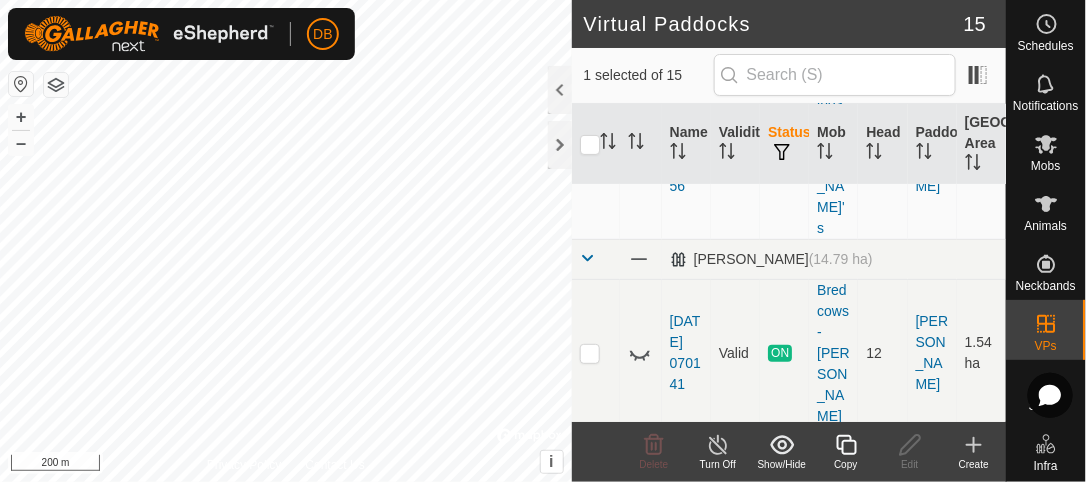 click 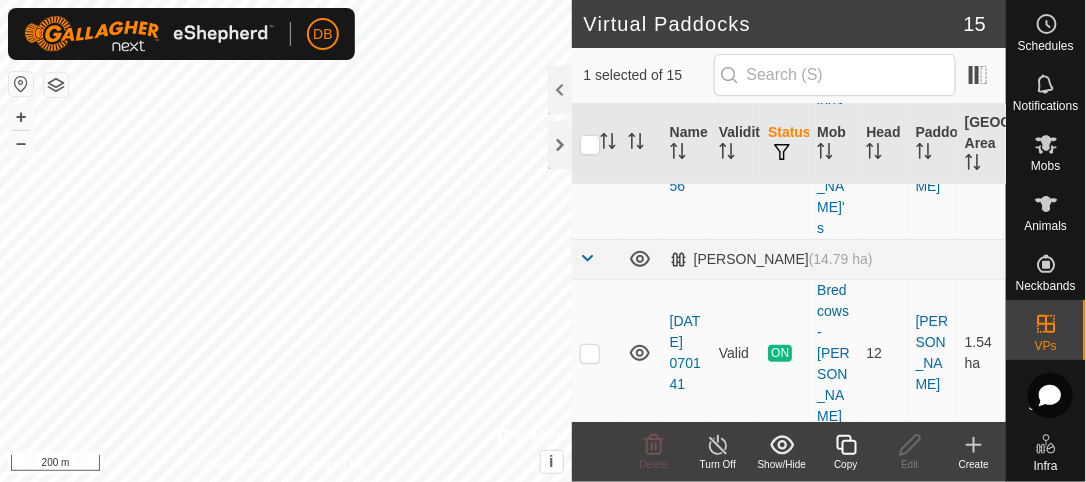 click 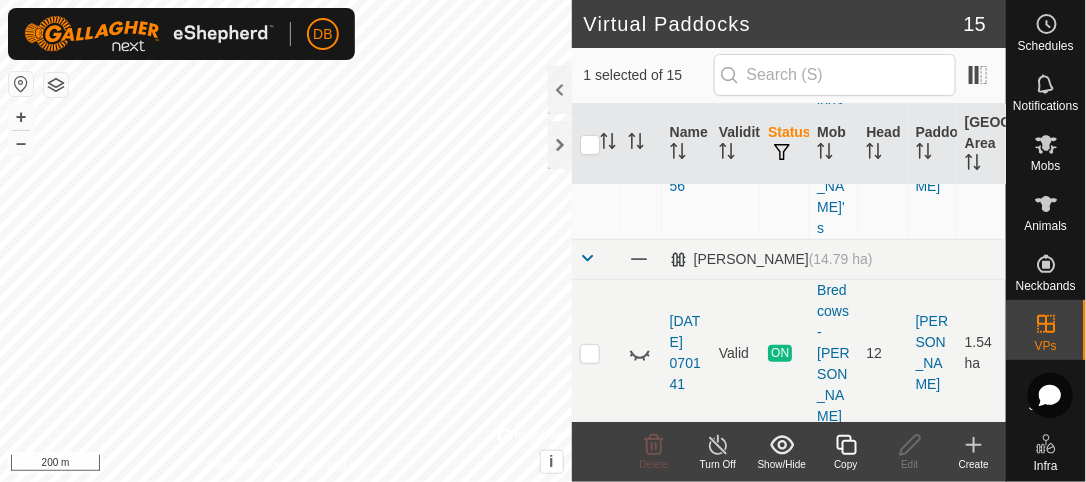 click 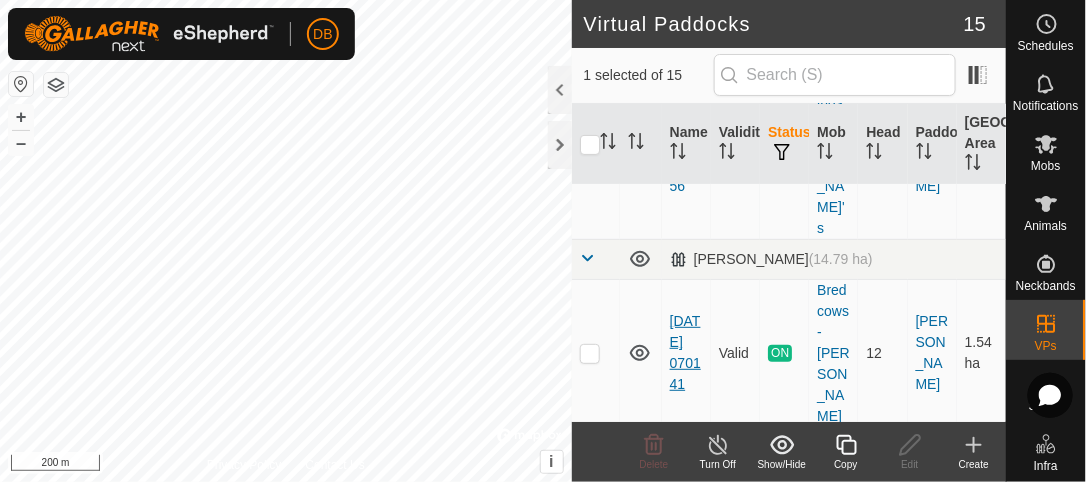 click on "[DATE] 070141" at bounding box center (685, 352) 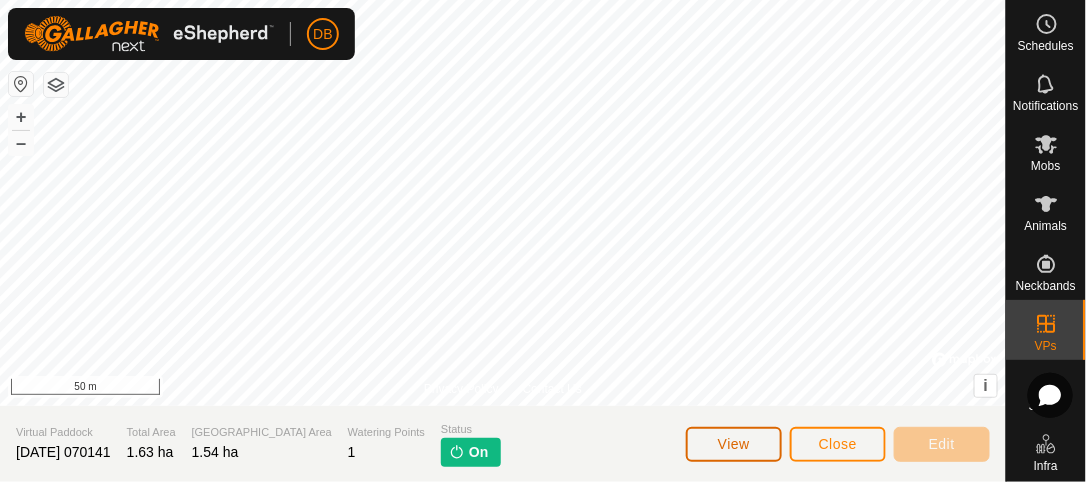 click on "View" 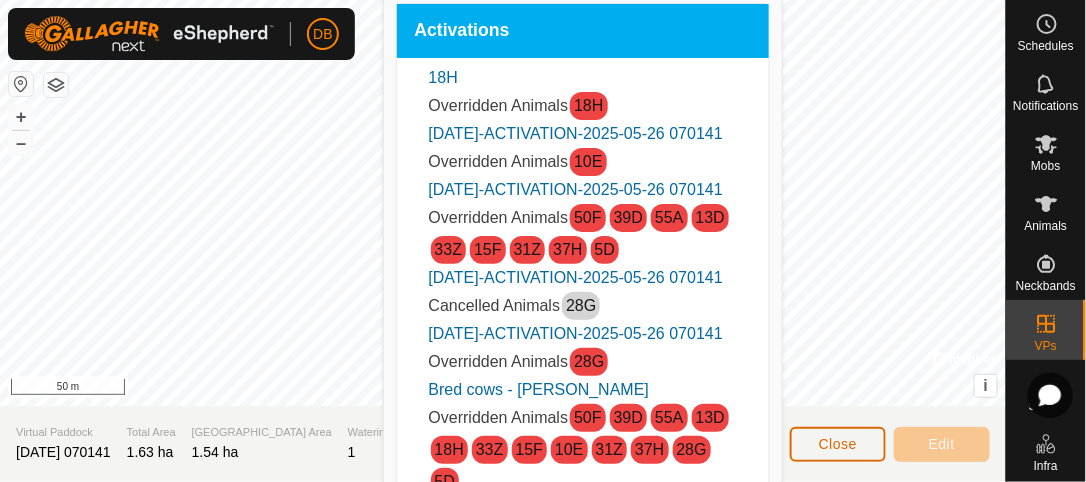 click on "Close" 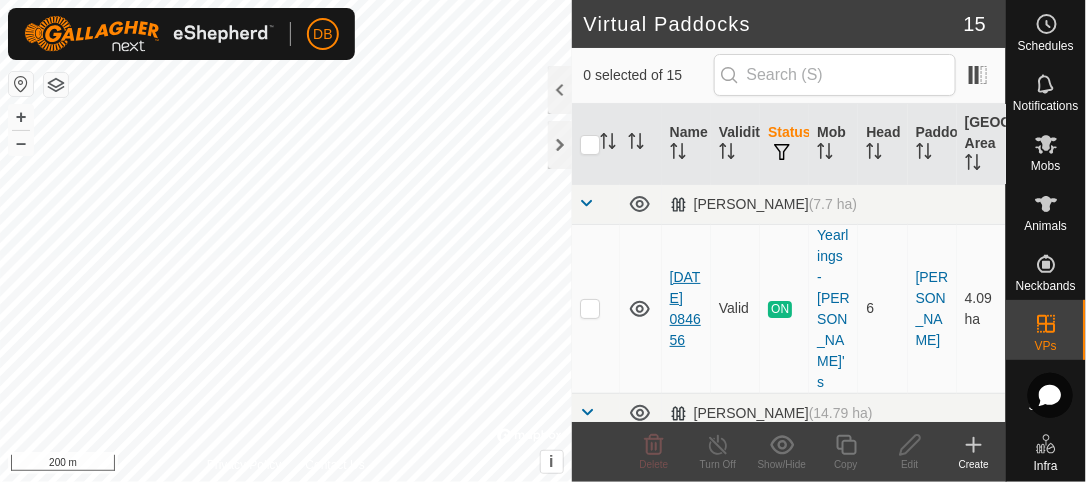 click on "[DATE] 084656" at bounding box center [685, 308] 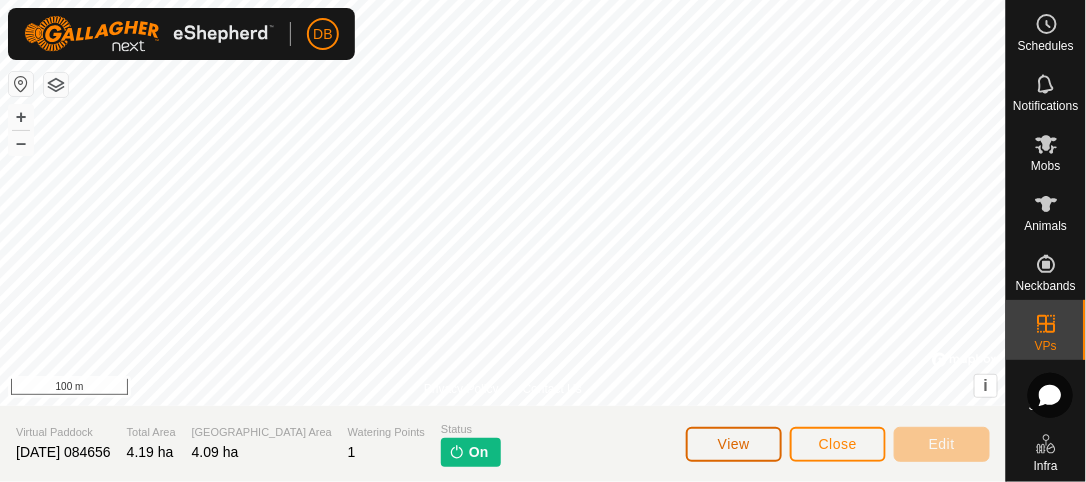 click on "View" 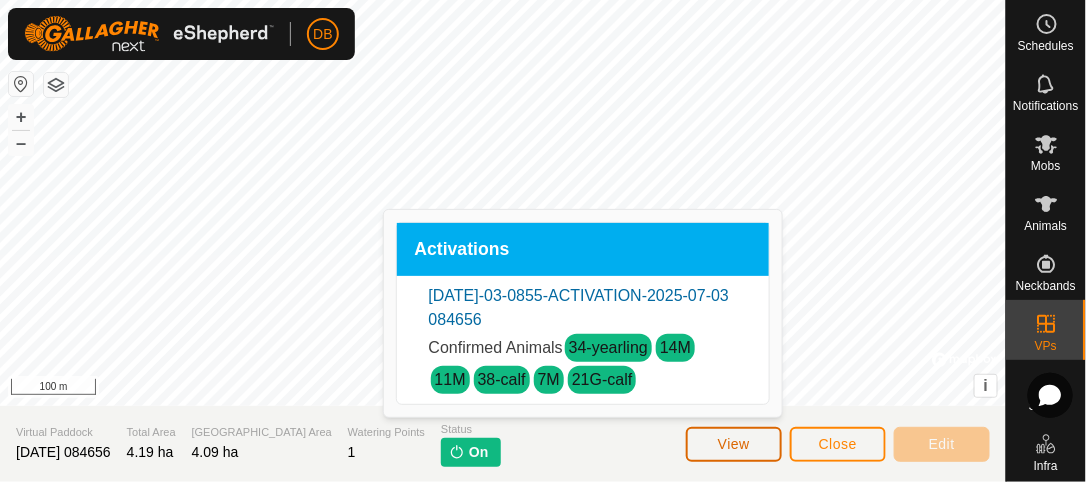 click on "View" 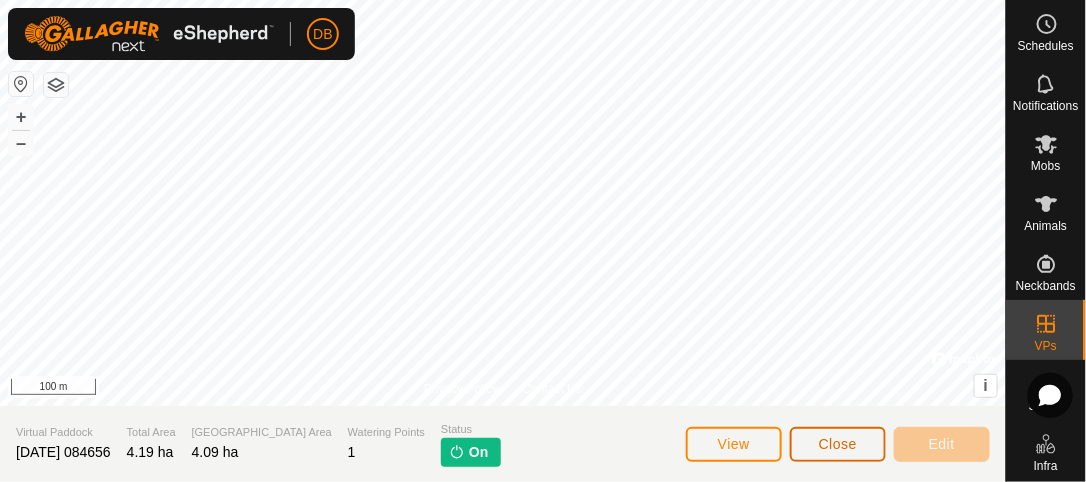 click on "Close" 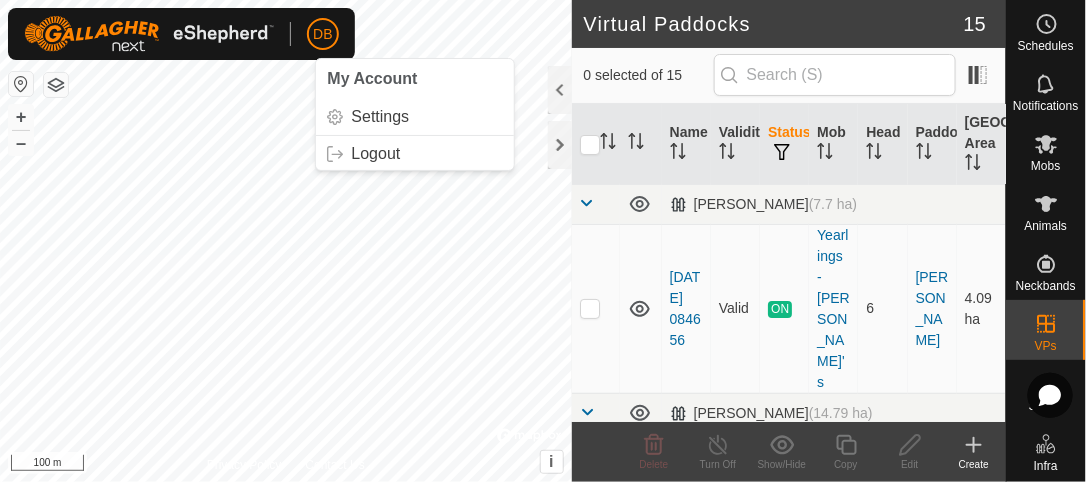 click on "DB" 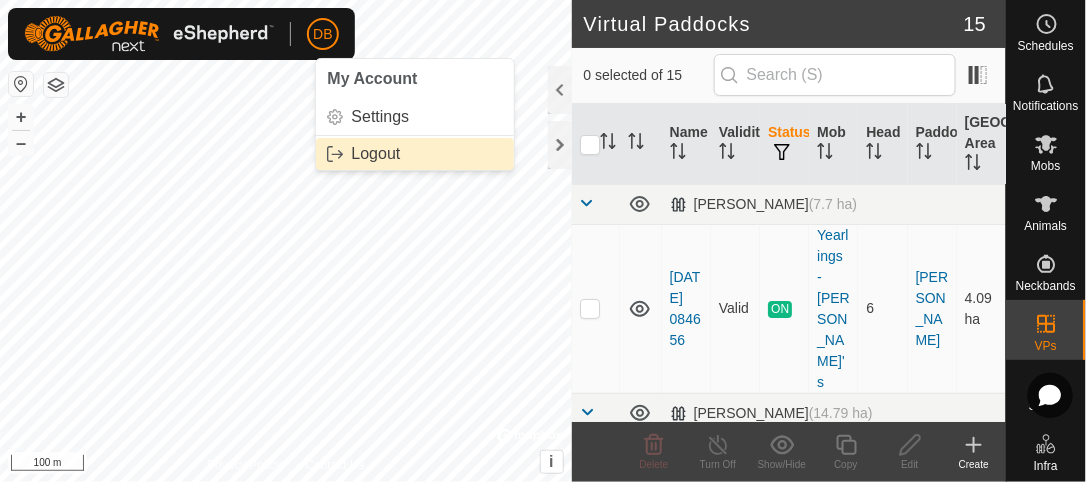 click on "Logout" at bounding box center (415, 154) 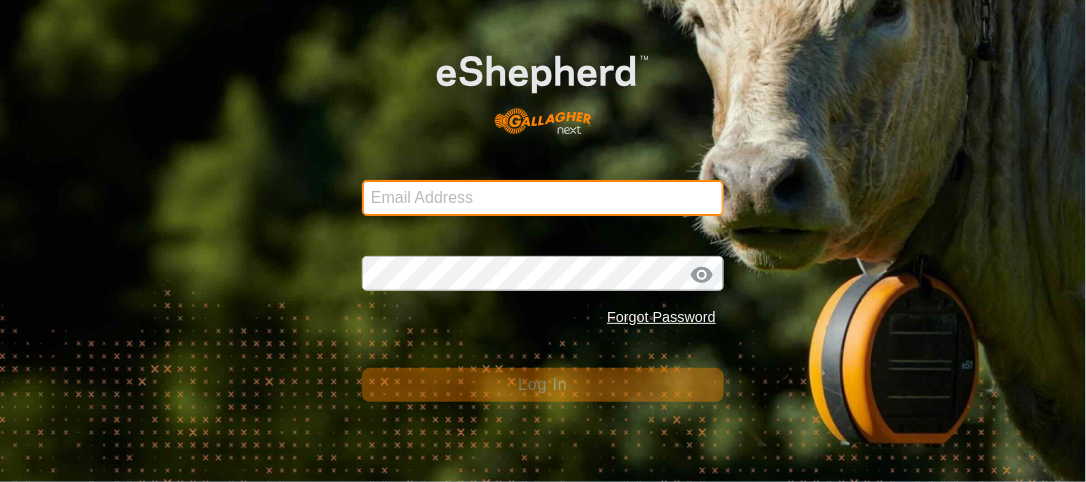 type on "bkgoatsncows@gmail.com" 